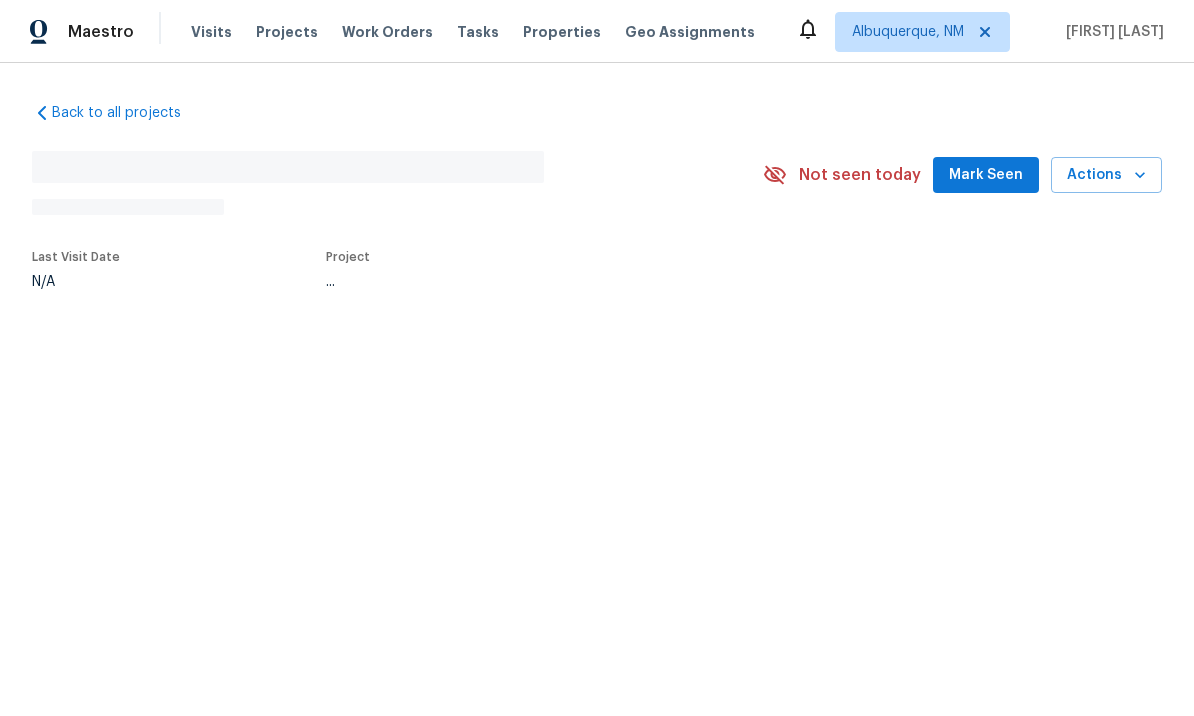 scroll, scrollTop: 0, scrollLeft: 0, axis: both 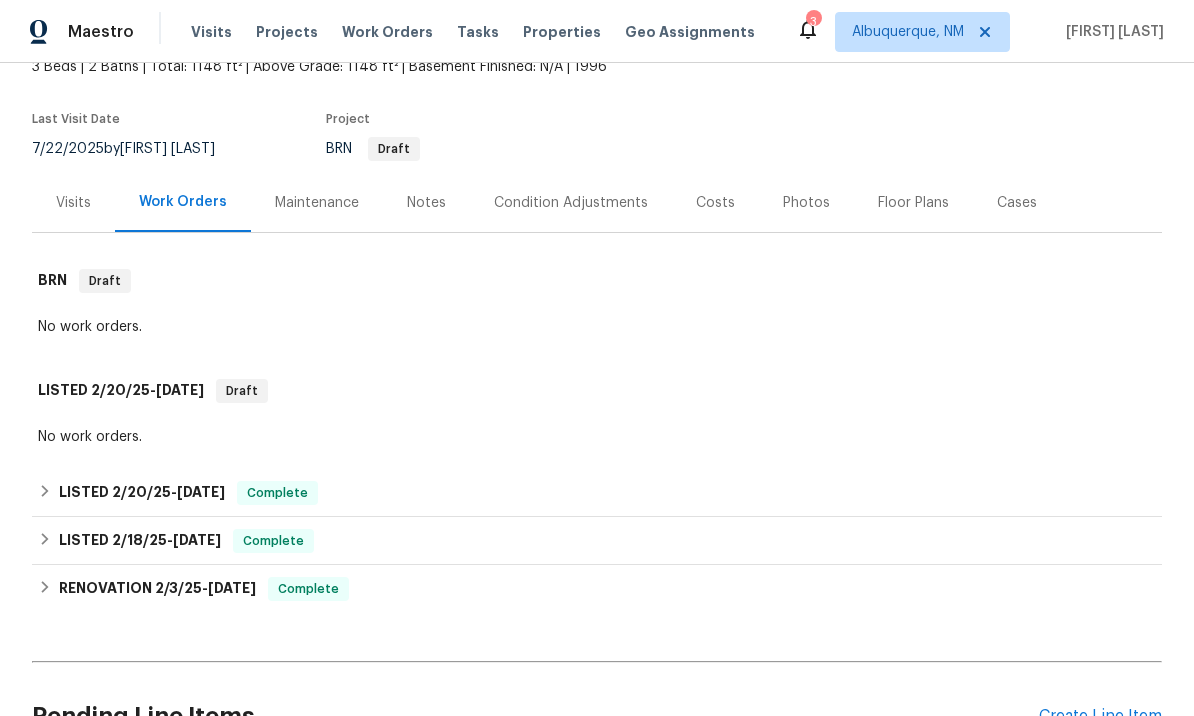 click on "Maintenance" at bounding box center [317, 203] 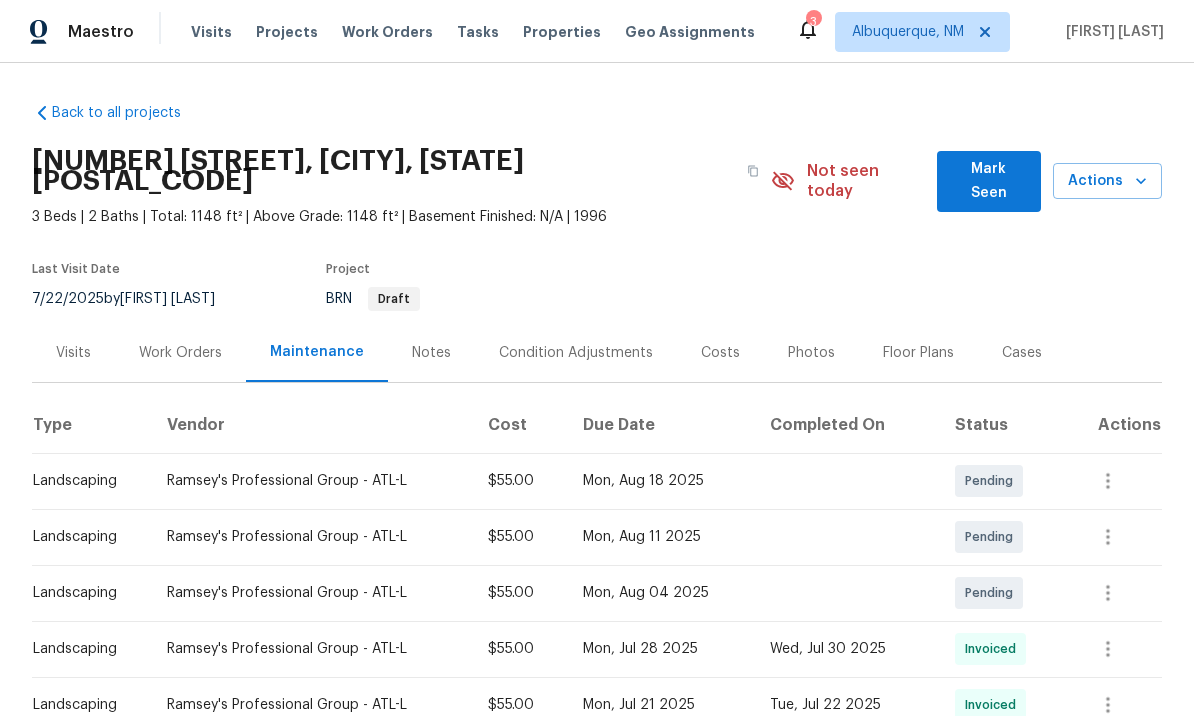 scroll, scrollTop: 0, scrollLeft: 0, axis: both 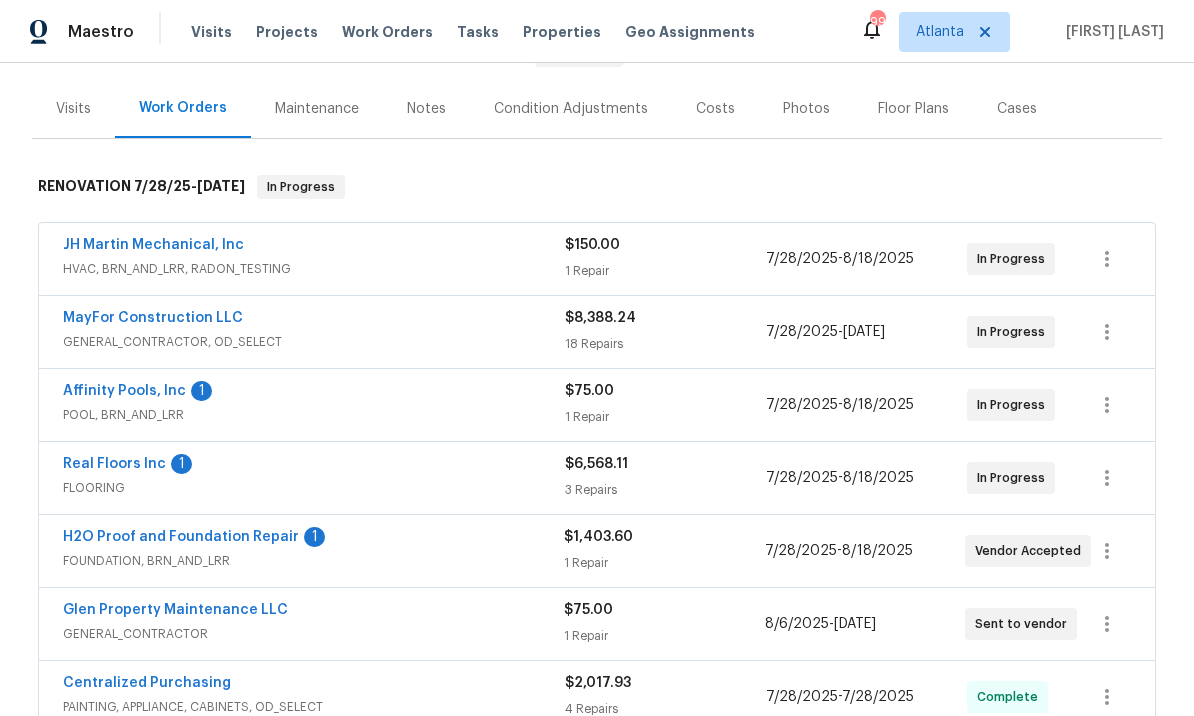 click on "H2O Proof and Foundation Repair" at bounding box center [181, 537] 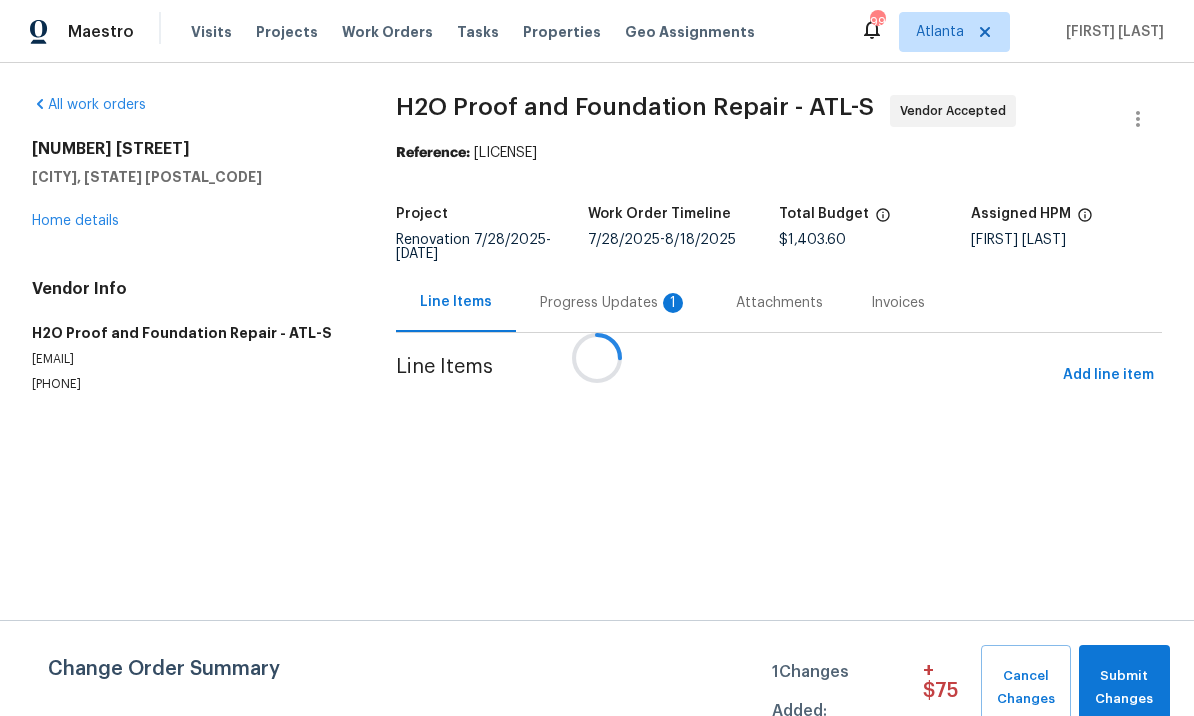click at bounding box center [597, 358] 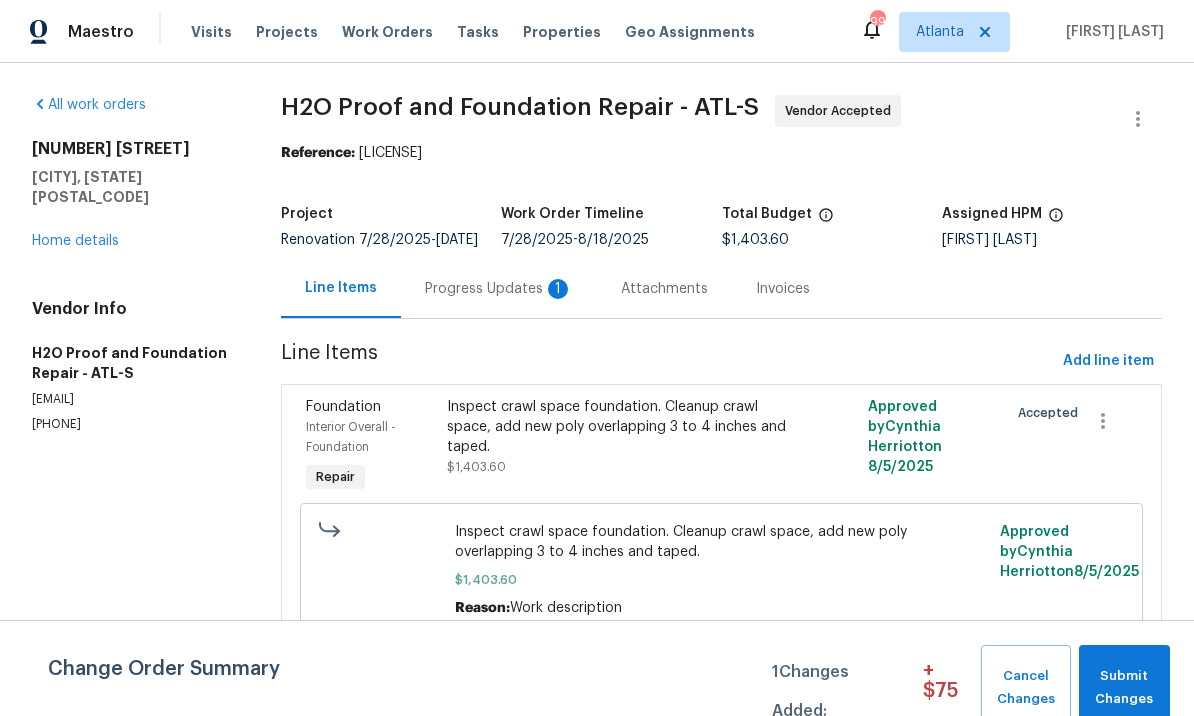 click on "Progress Updates 1" at bounding box center (499, 289) 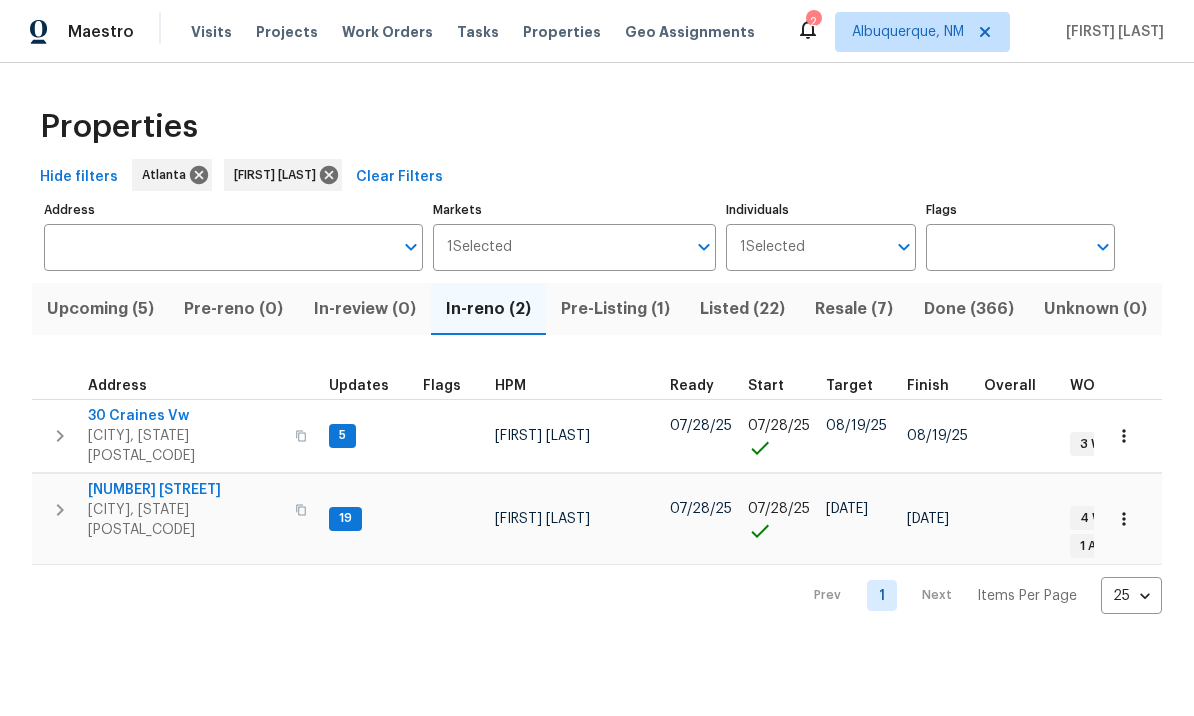 scroll, scrollTop: 0, scrollLeft: 0, axis: both 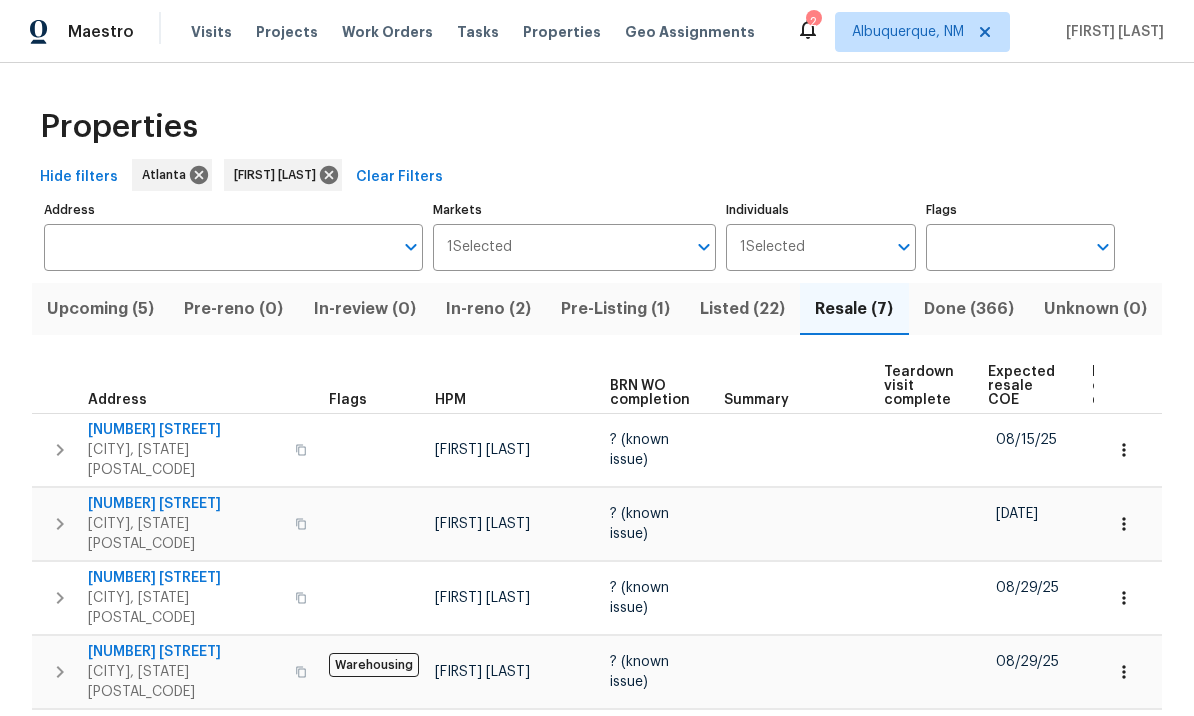 click on "30 Trelawney Ct" at bounding box center [185, 430] 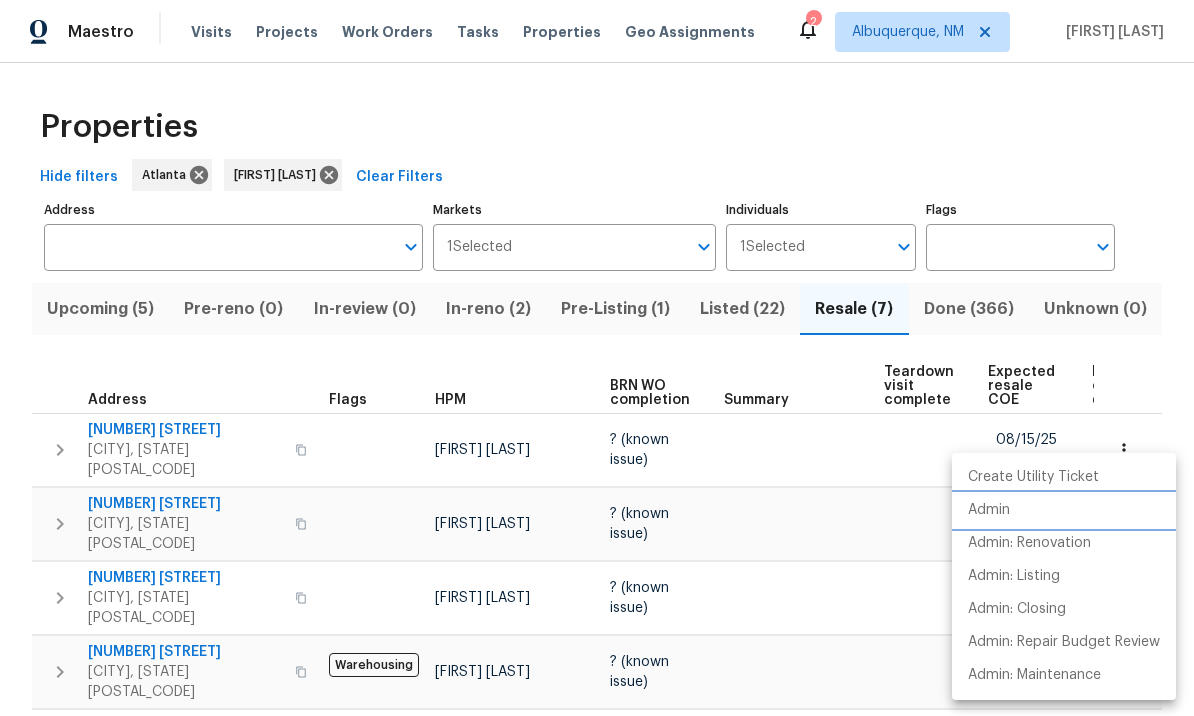 click on "Admin" at bounding box center (1064, 510) 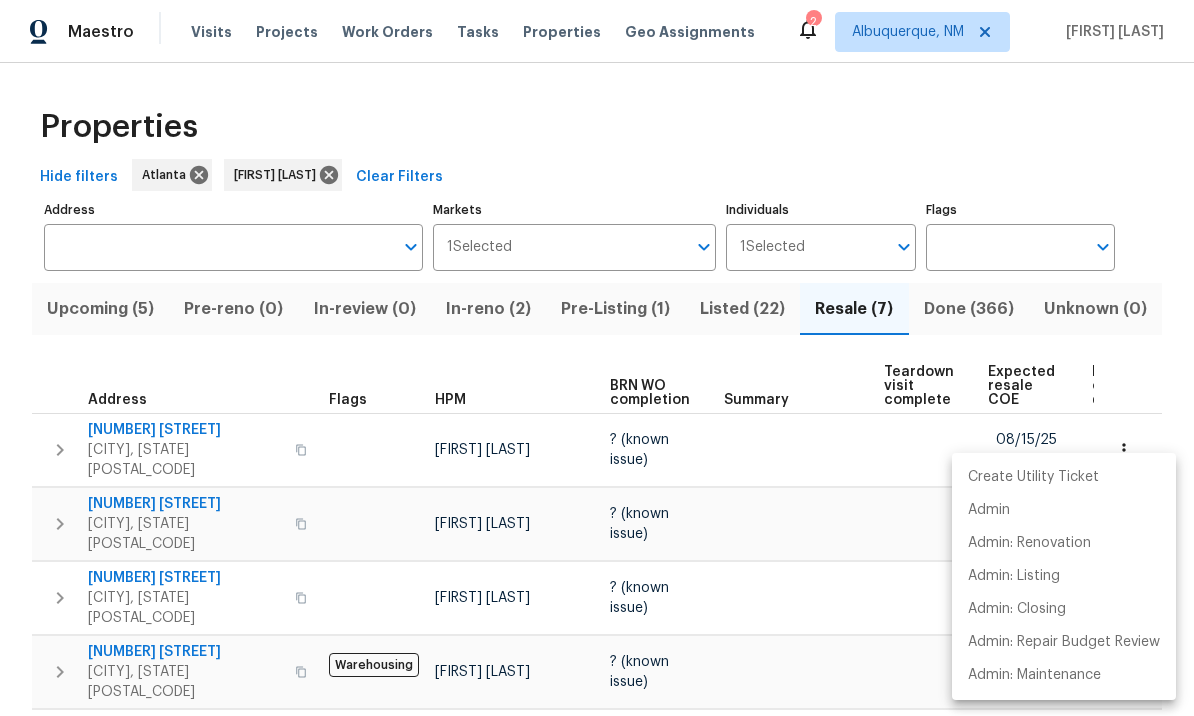 click at bounding box center [597, 358] 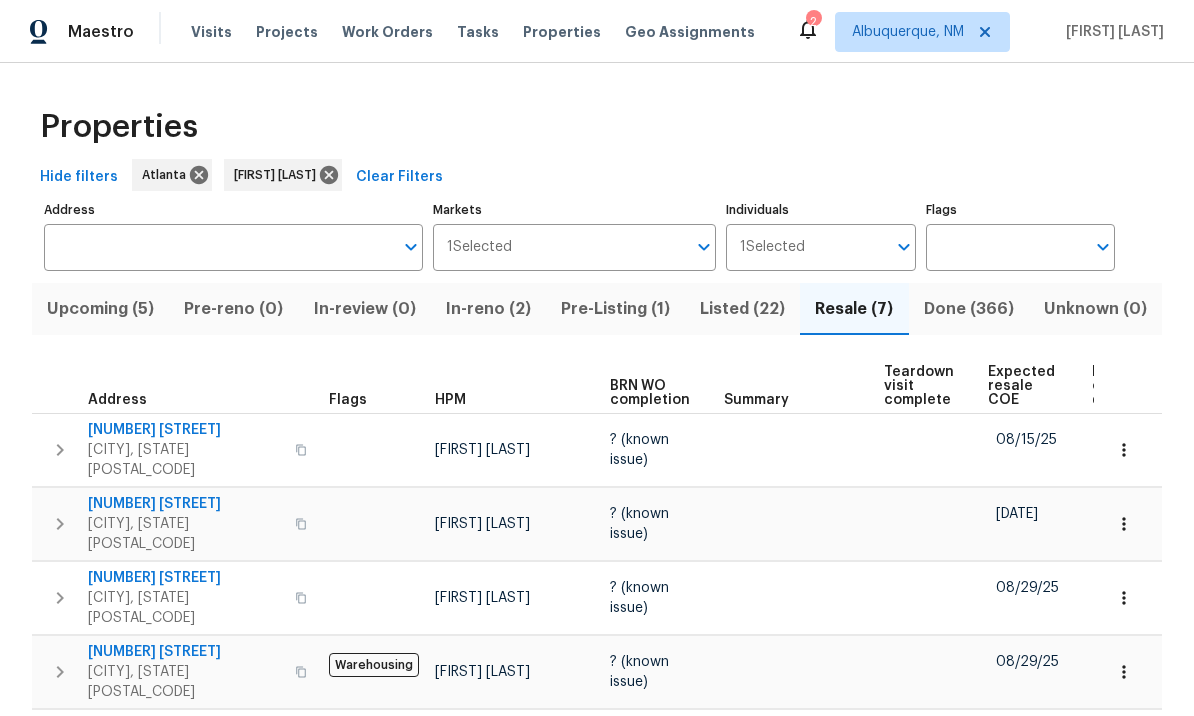 scroll, scrollTop: 0, scrollLeft: 0, axis: both 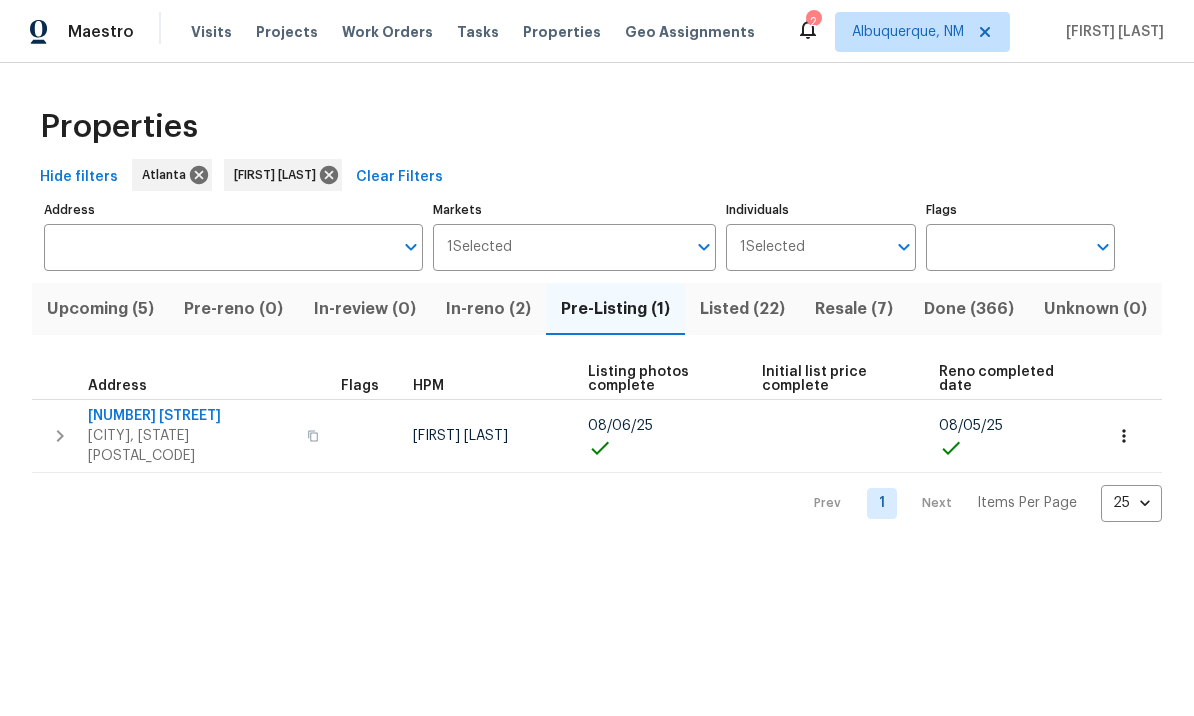 click on "747 Lakemont Dr" at bounding box center [191, 416] 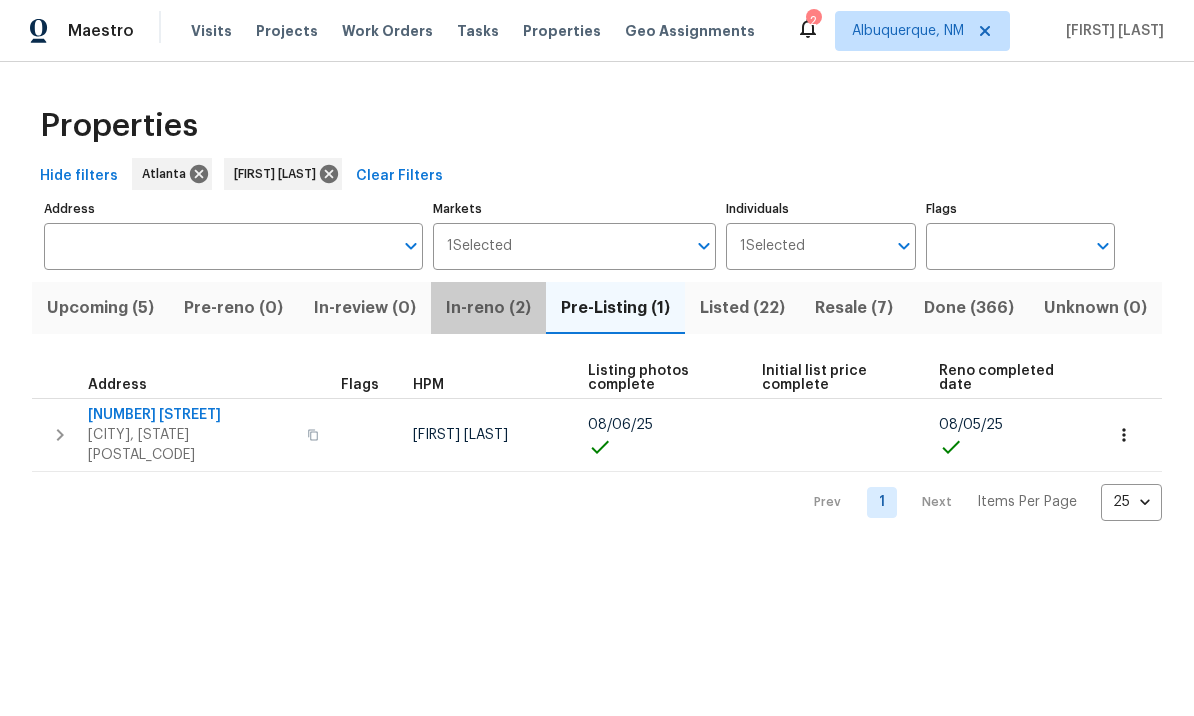 click on "In-reno (2)" at bounding box center (488, 309) 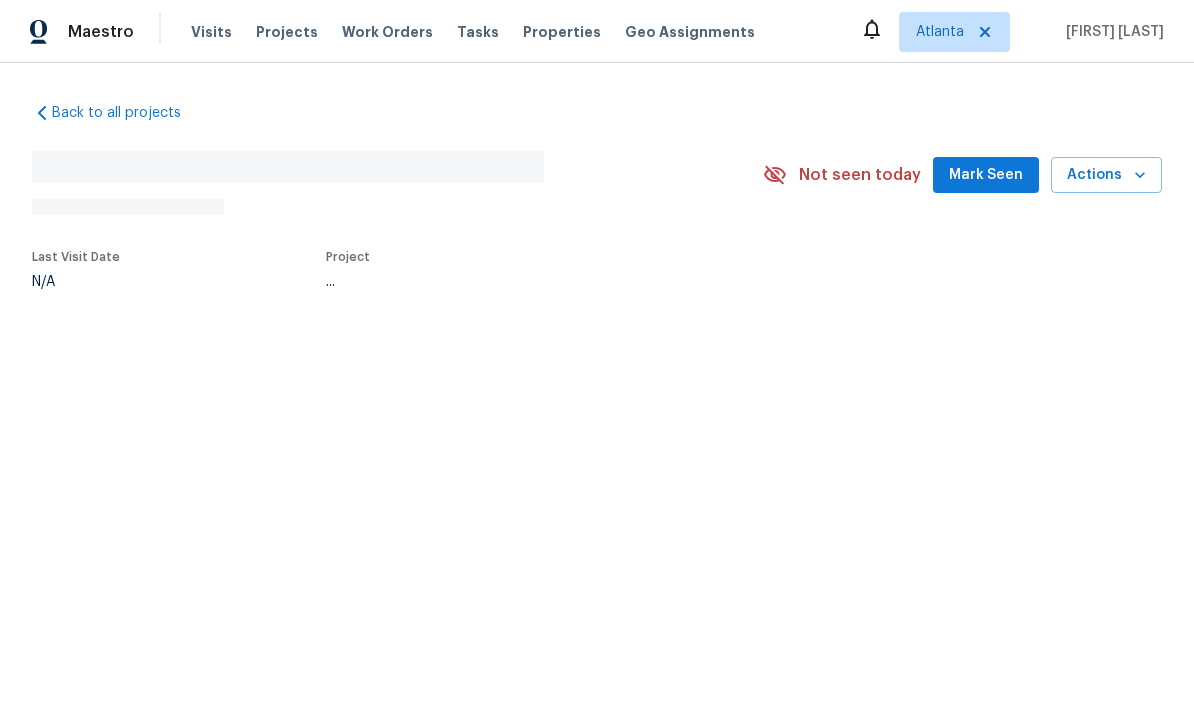 scroll, scrollTop: 0, scrollLeft: 0, axis: both 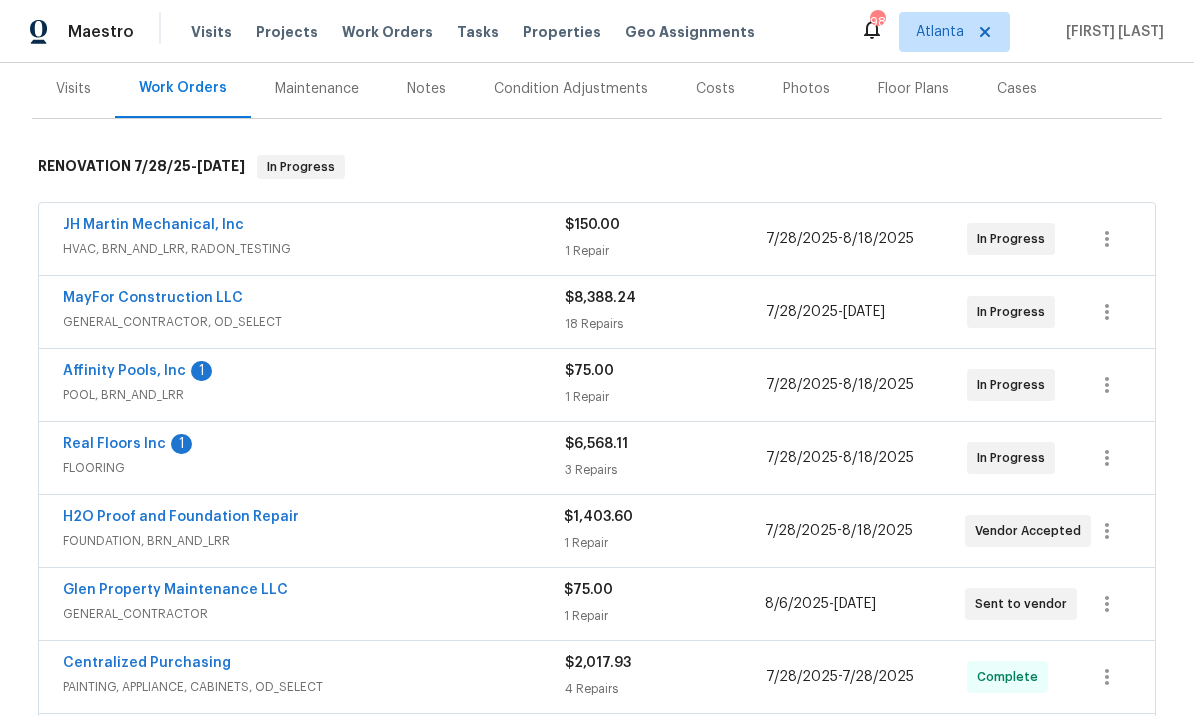 click on "H2O Proof and Foundation Repair" at bounding box center [181, 517] 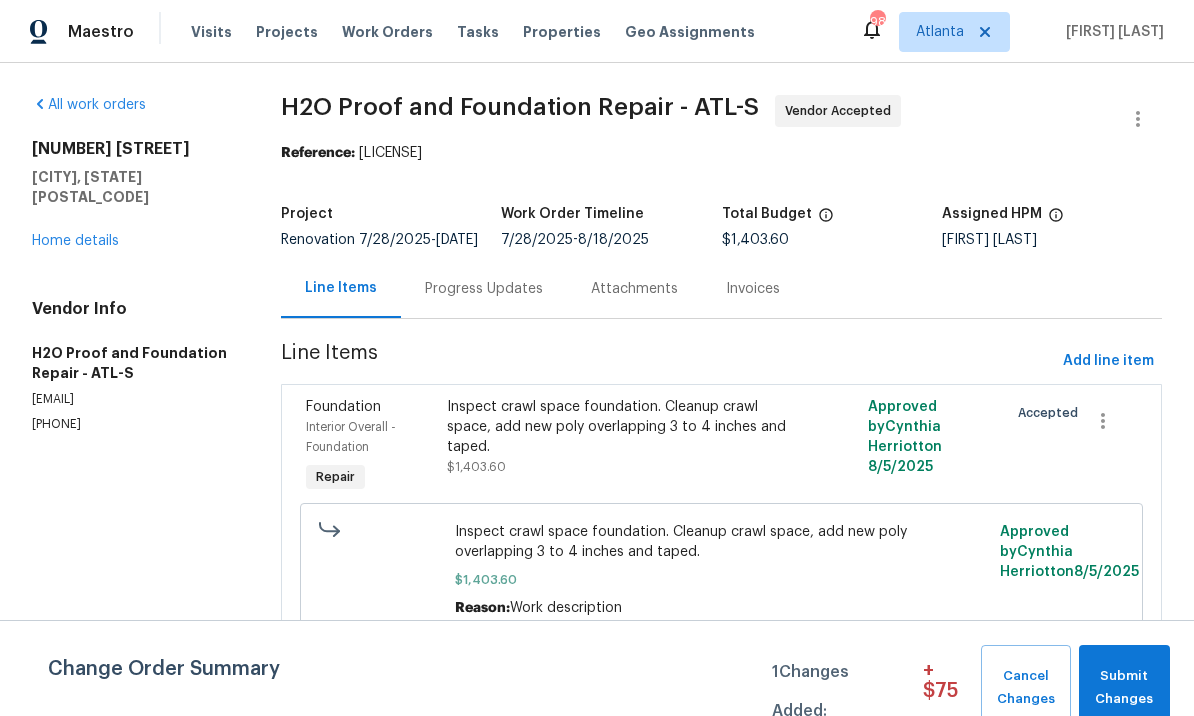 scroll, scrollTop: 13, scrollLeft: 0, axis: vertical 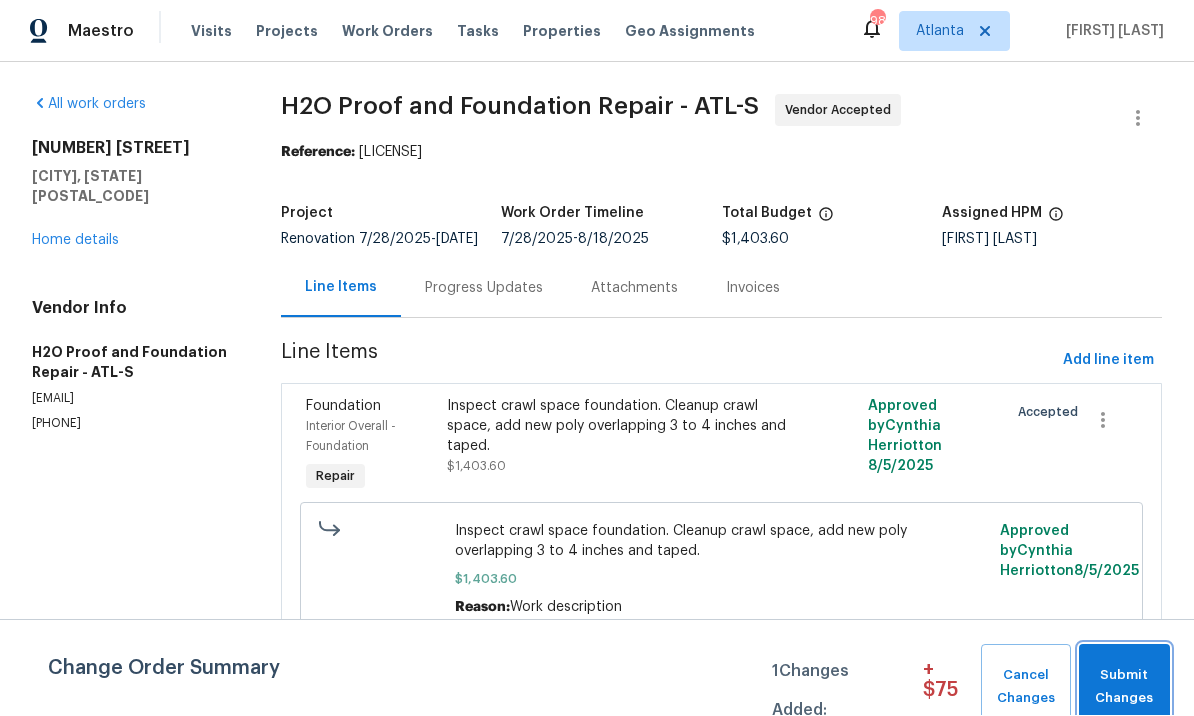 click on "Submit Changes" at bounding box center [1124, 688] 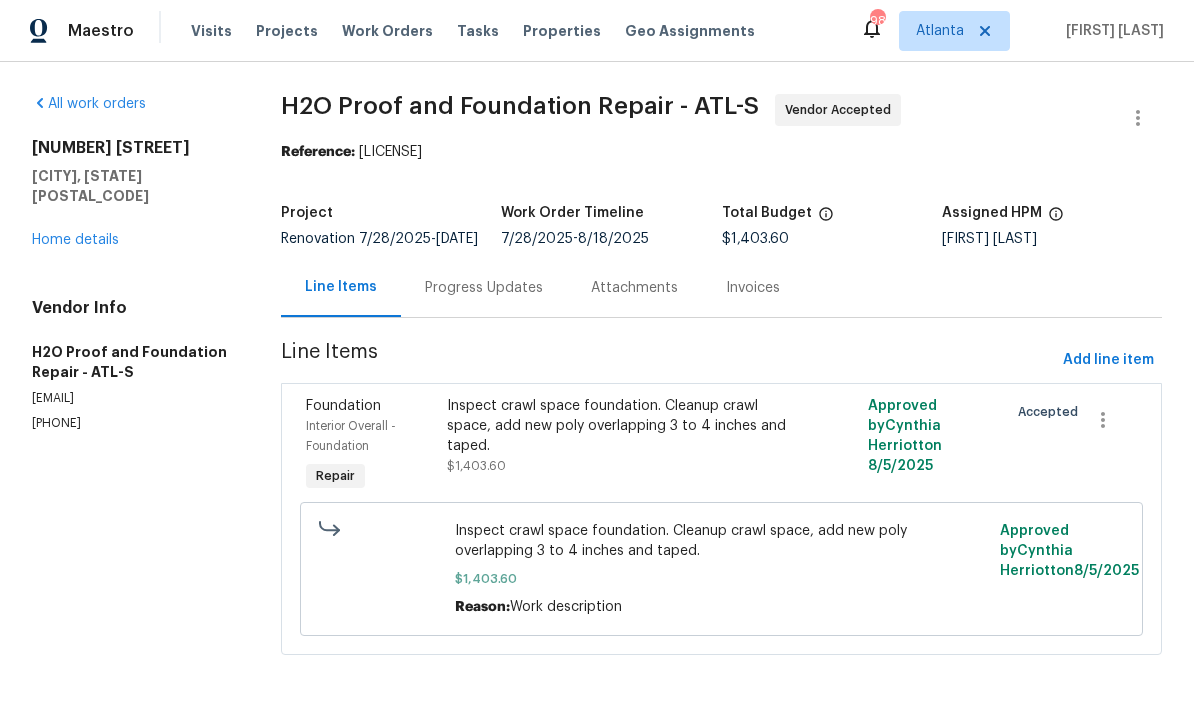 click on "Progress Updates" at bounding box center (484, 289) 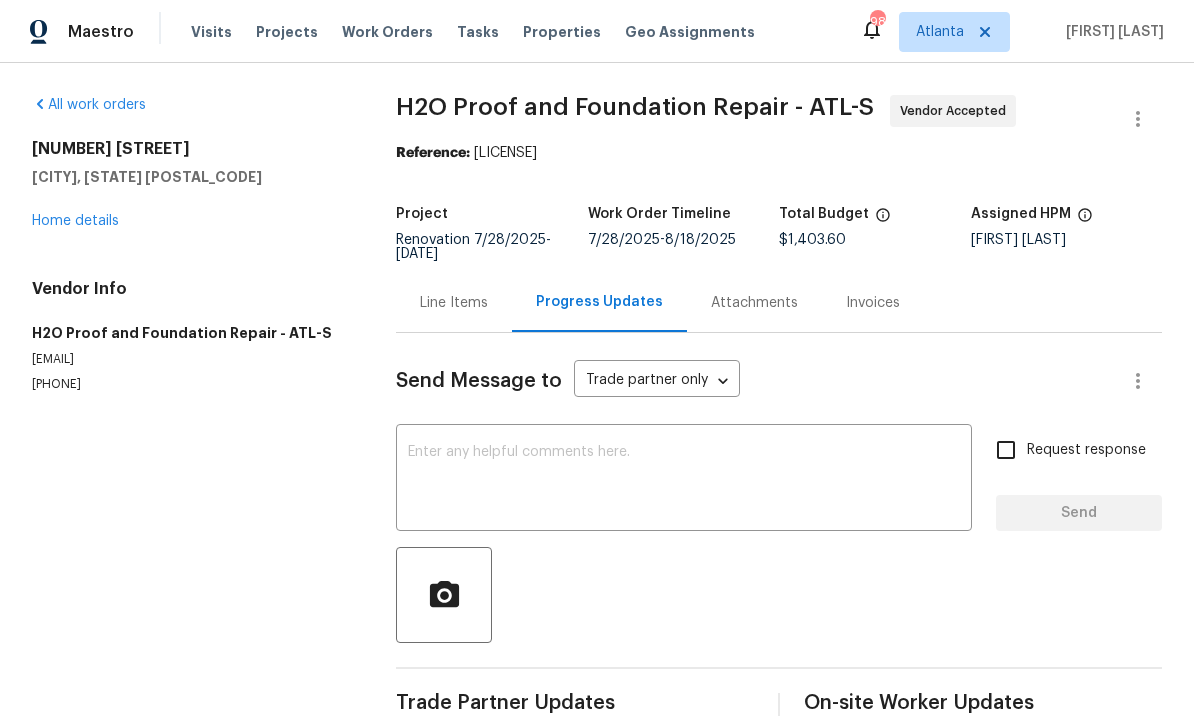 click at bounding box center [684, 480] 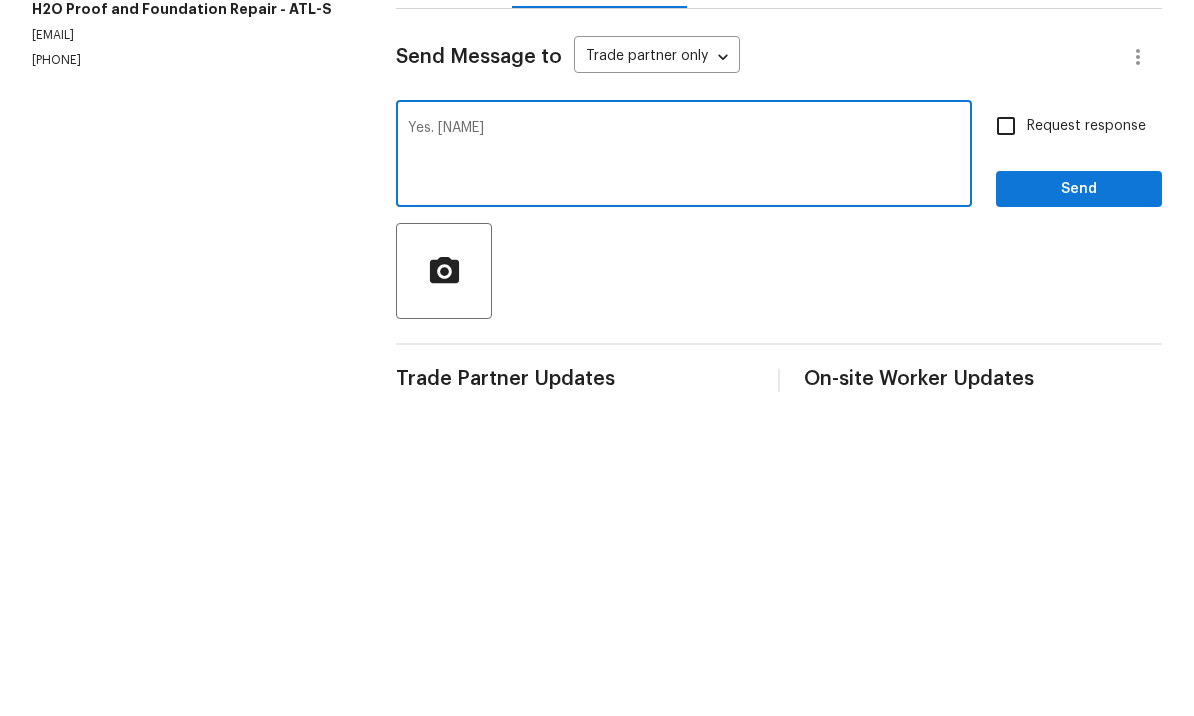 type on "Yes. Approved" 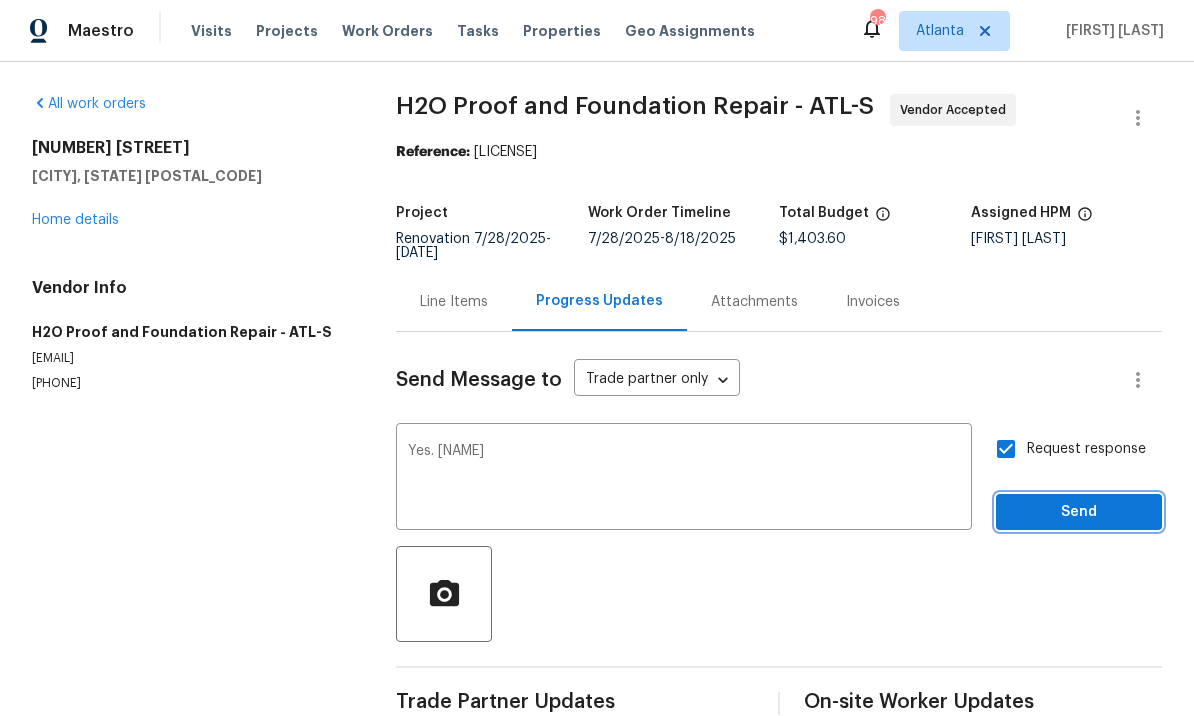 click on "Send" at bounding box center (1079, 513) 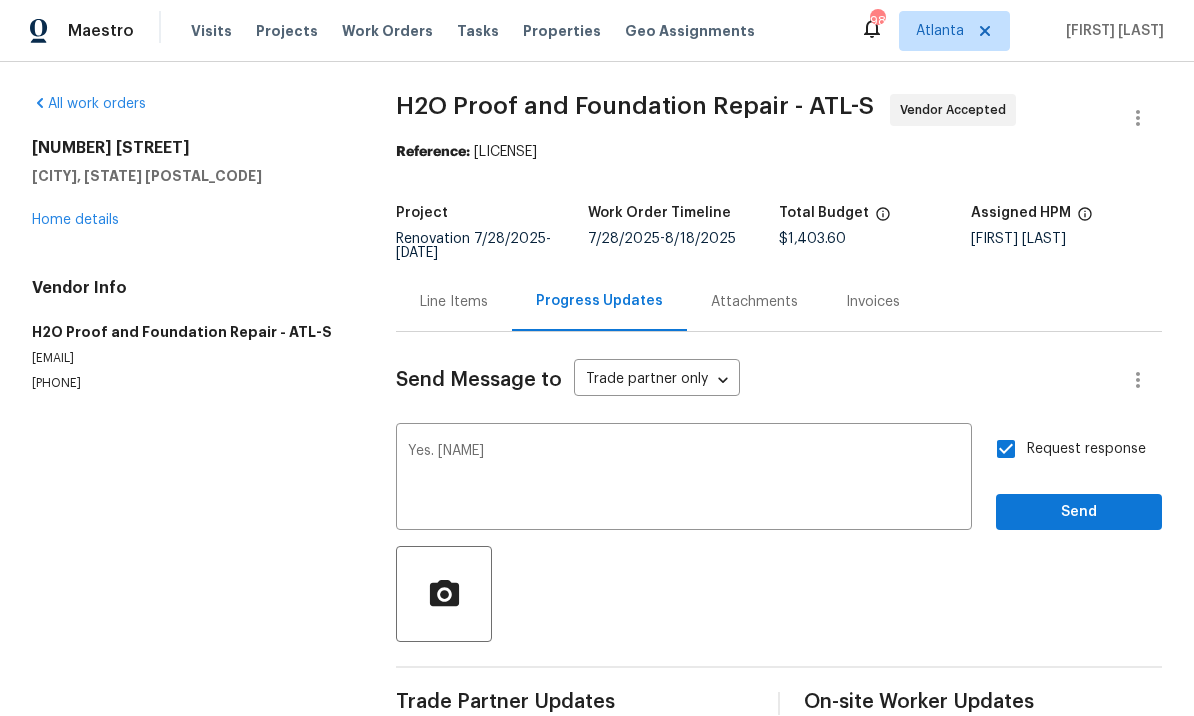 scroll, scrollTop: 46, scrollLeft: 0, axis: vertical 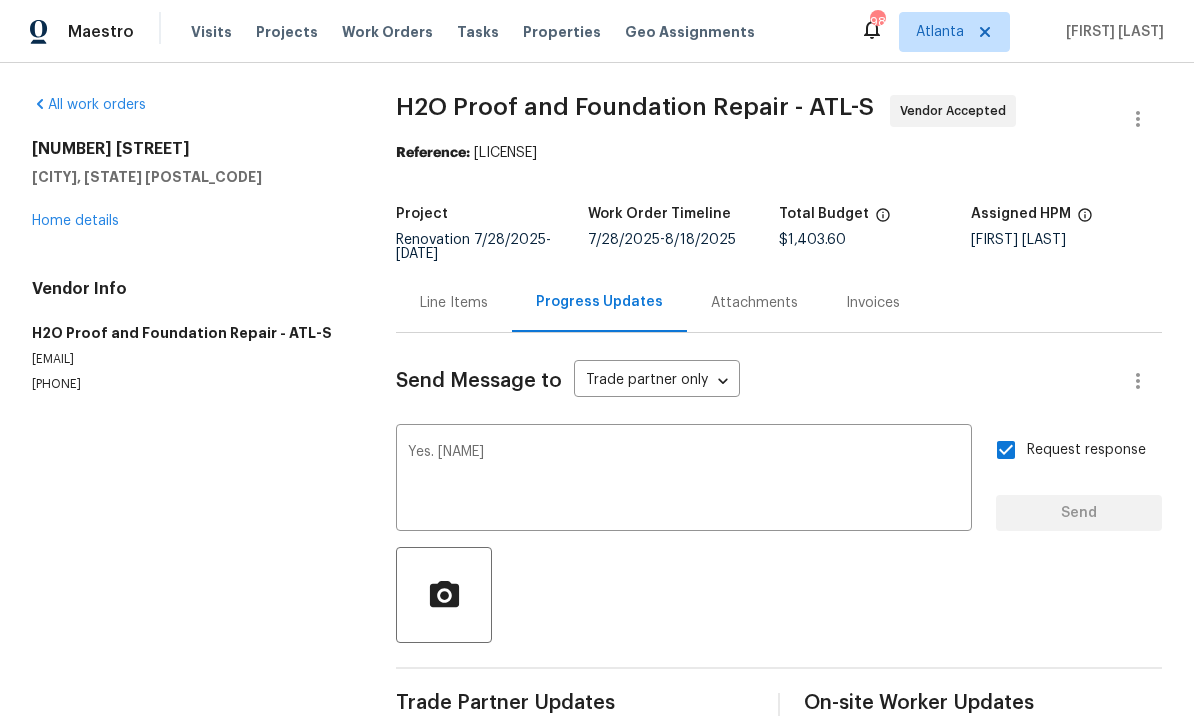 type 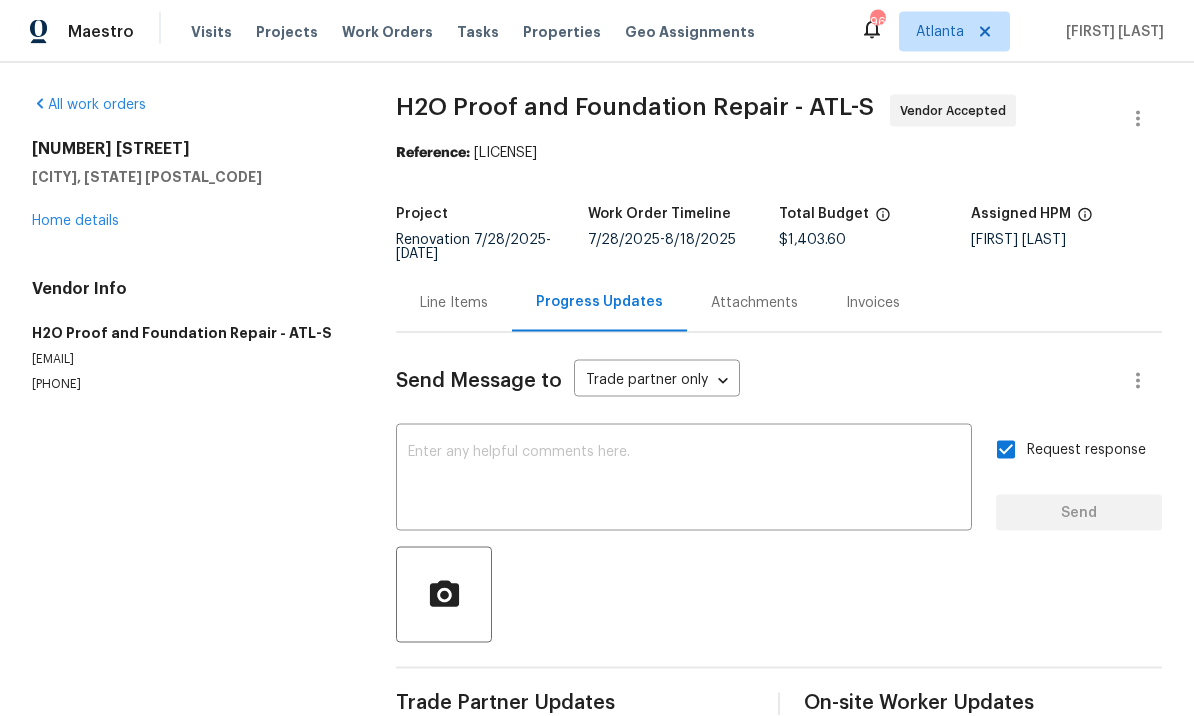 scroll, scrollTop: 46, scrollLeft: 0, axis: vertical 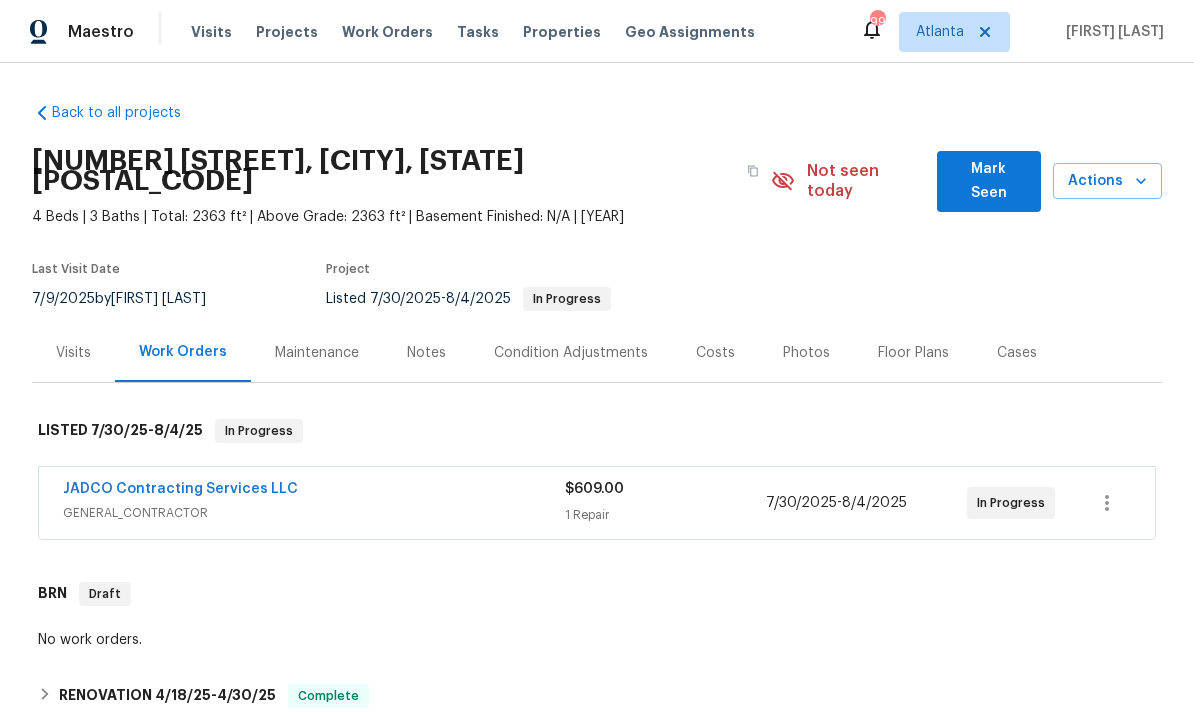 click on "JADCO Contracting Services LLC" at bounding box center [180, 489] 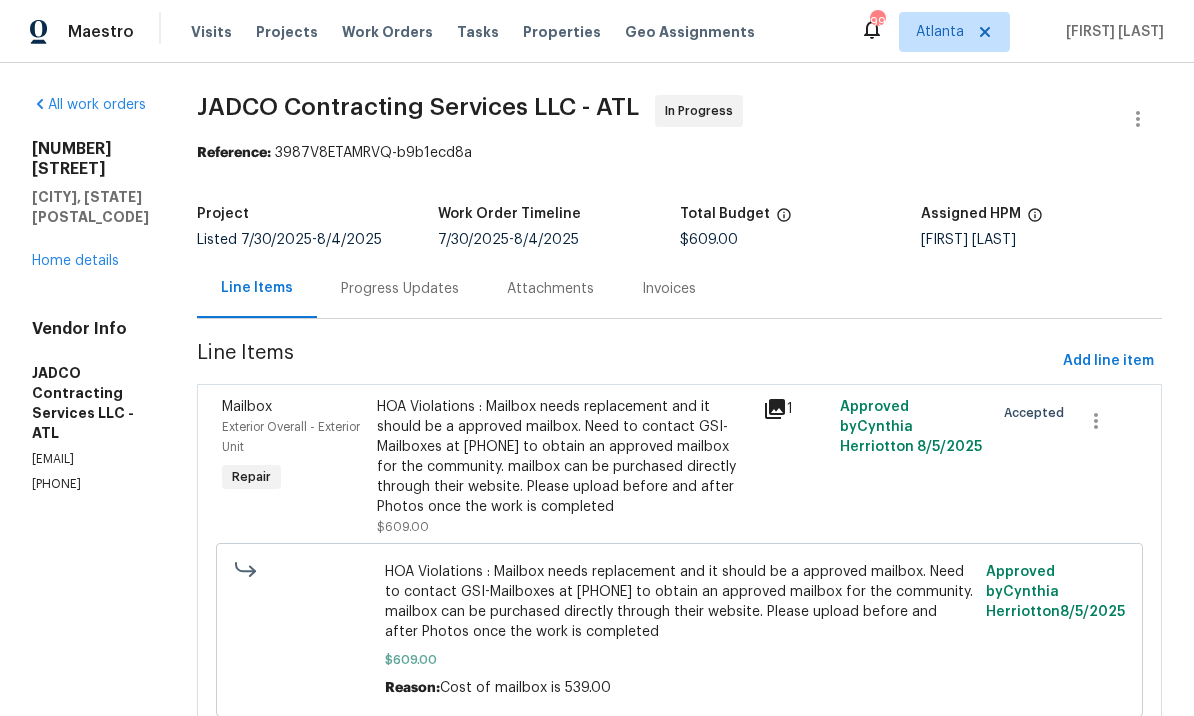 click on "Progress Updates" at bounding box center [400, 289] 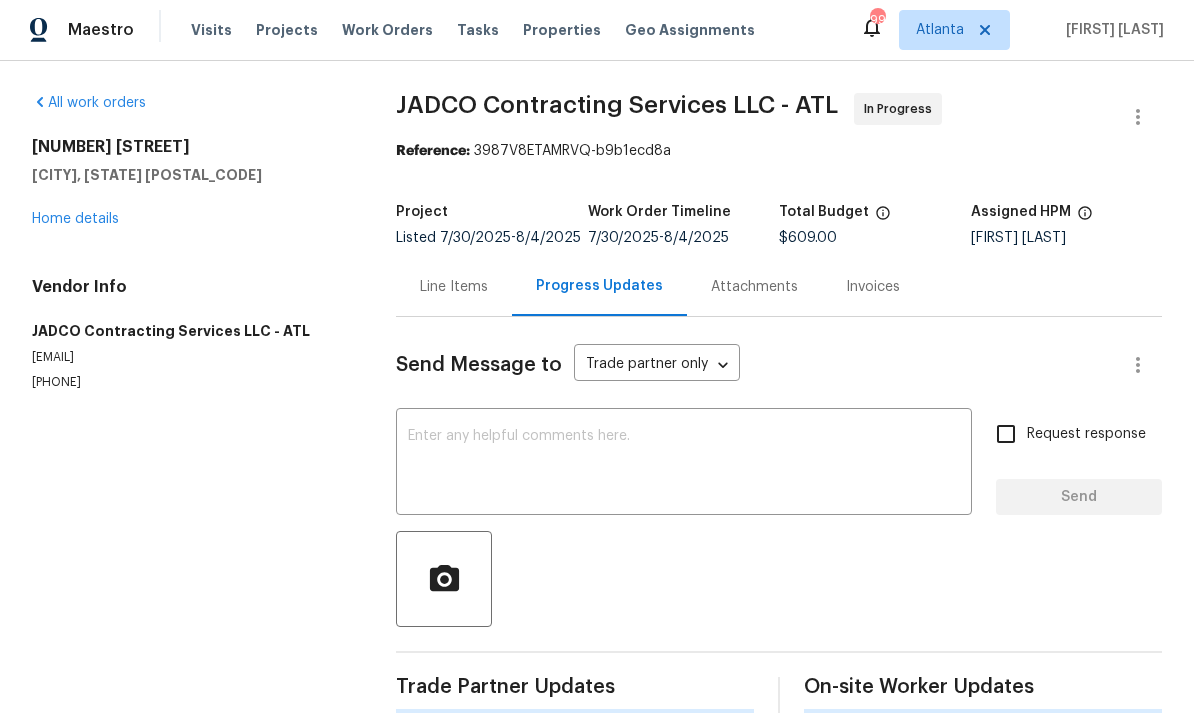 scroll, scrollTop: 0, scrollLeft: 0, axis: both 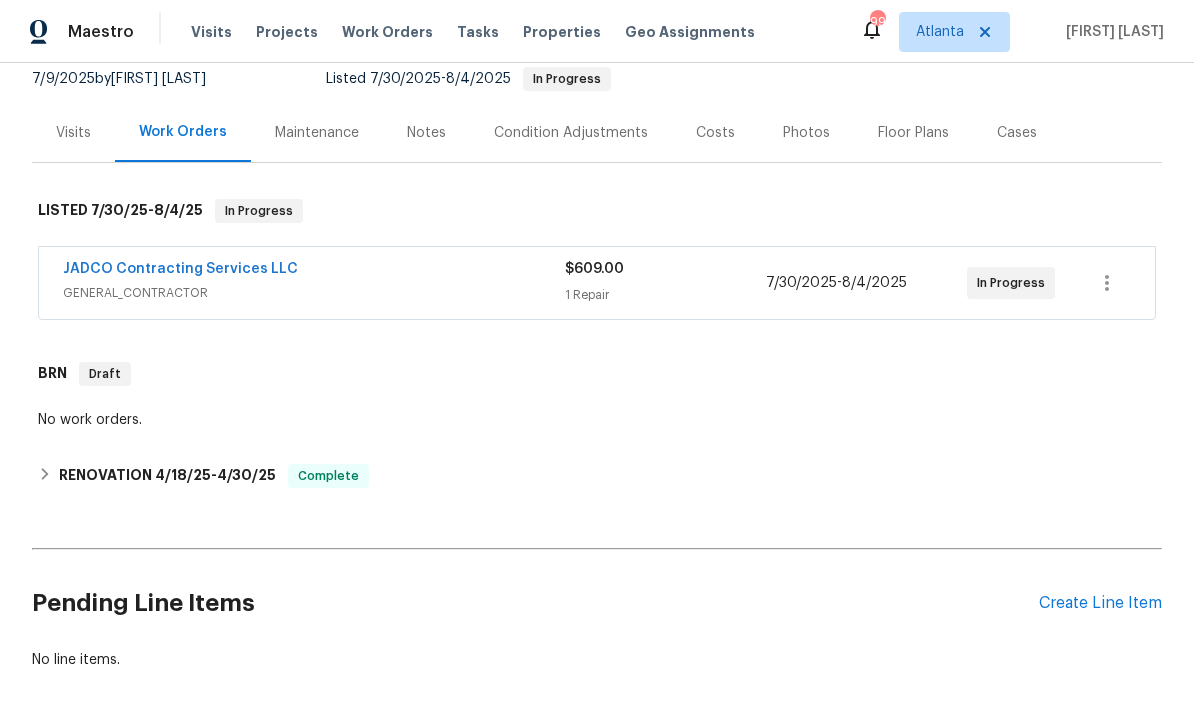 click on "Notes" at bounding box center (426, 133) 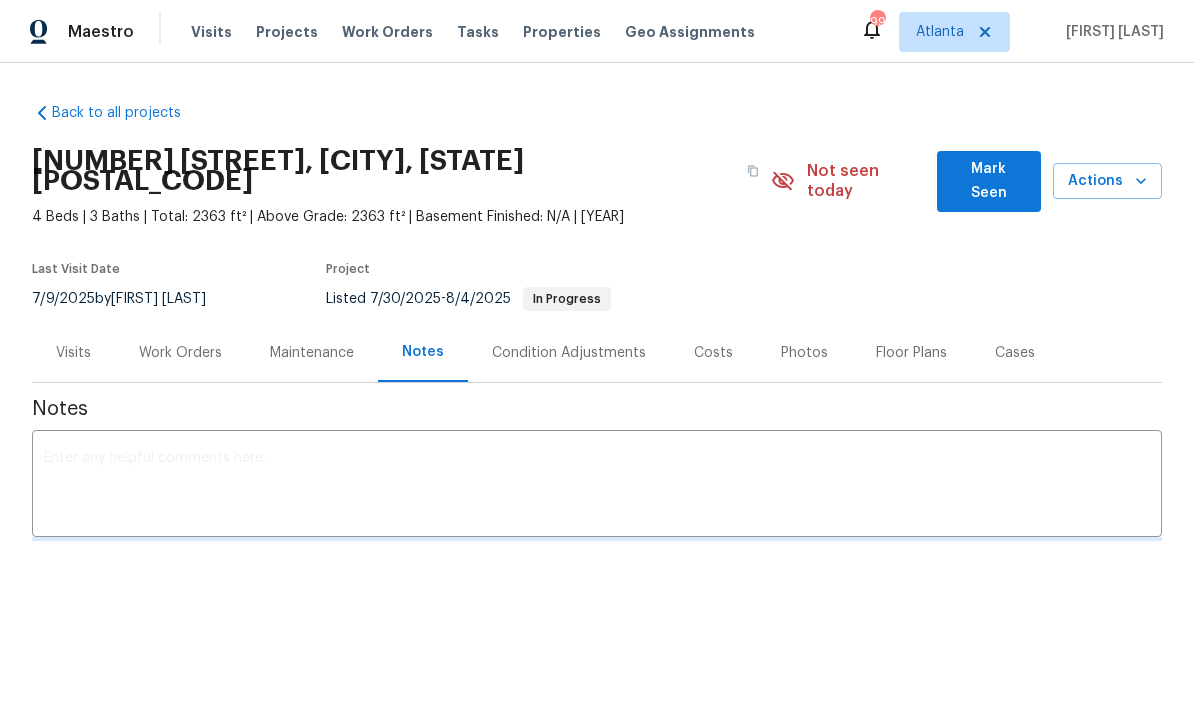 scroll, scrollTop: 0, scrollLeft: 0, axis: both 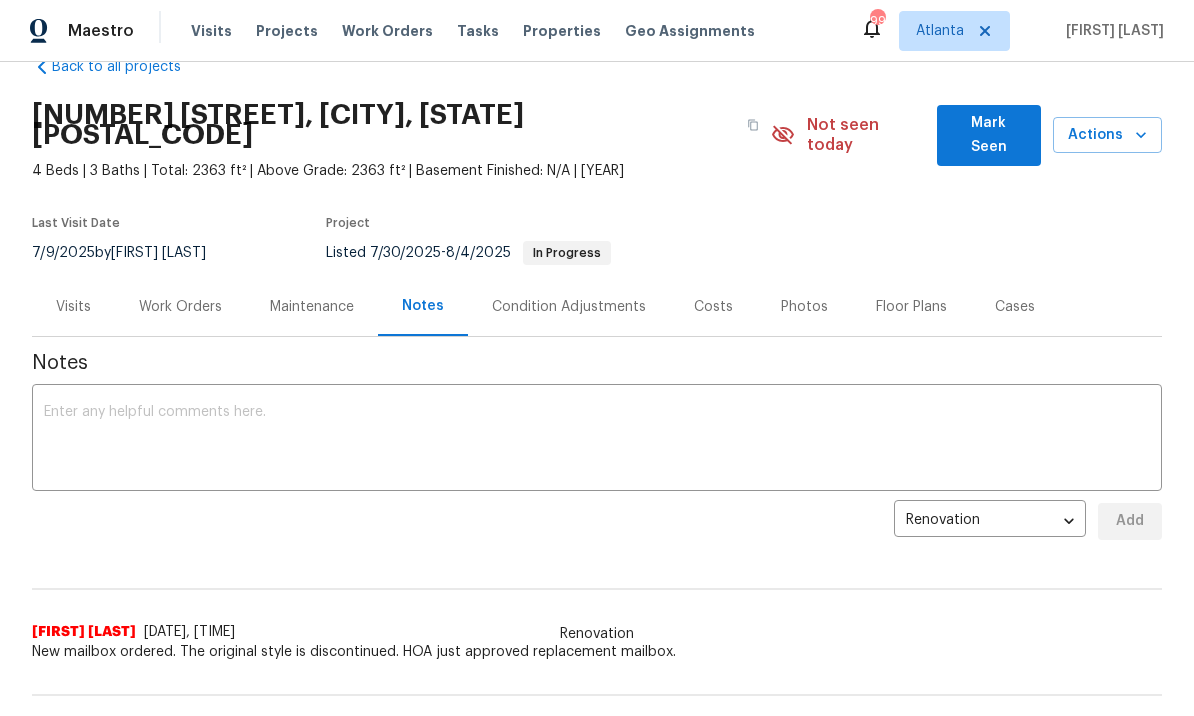 click at bounding box center (597, 440) 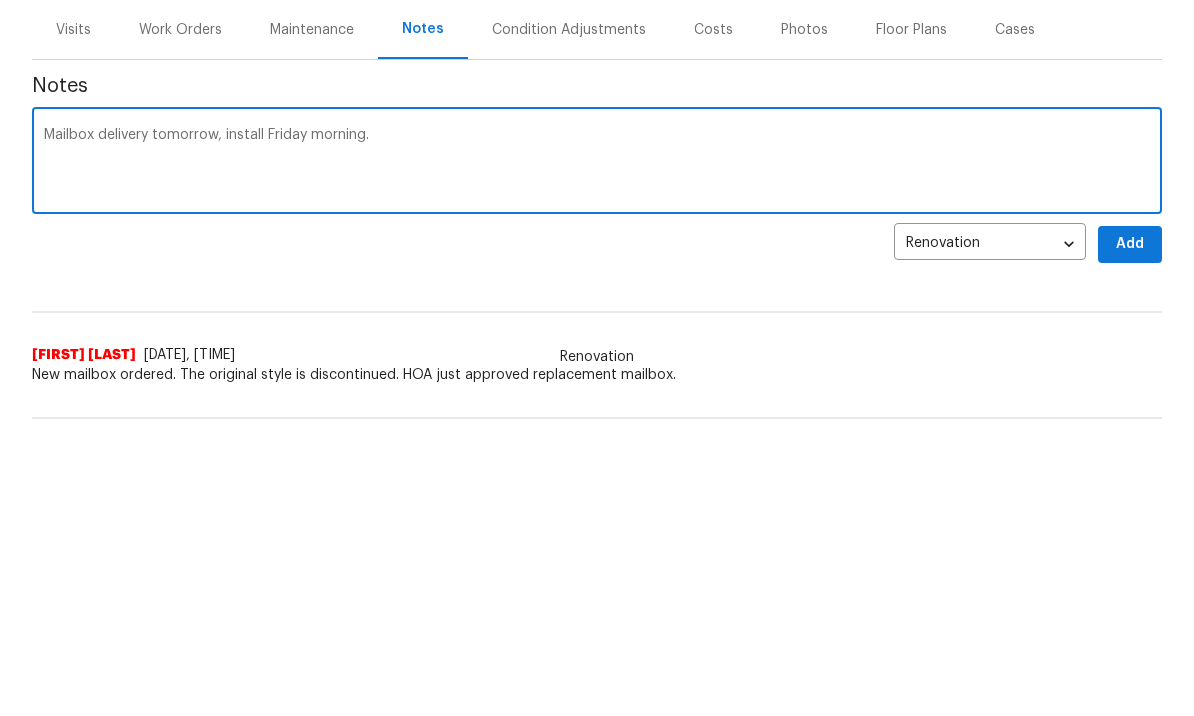 type on "Mailbox delivery tomorrow, install Friday morning." 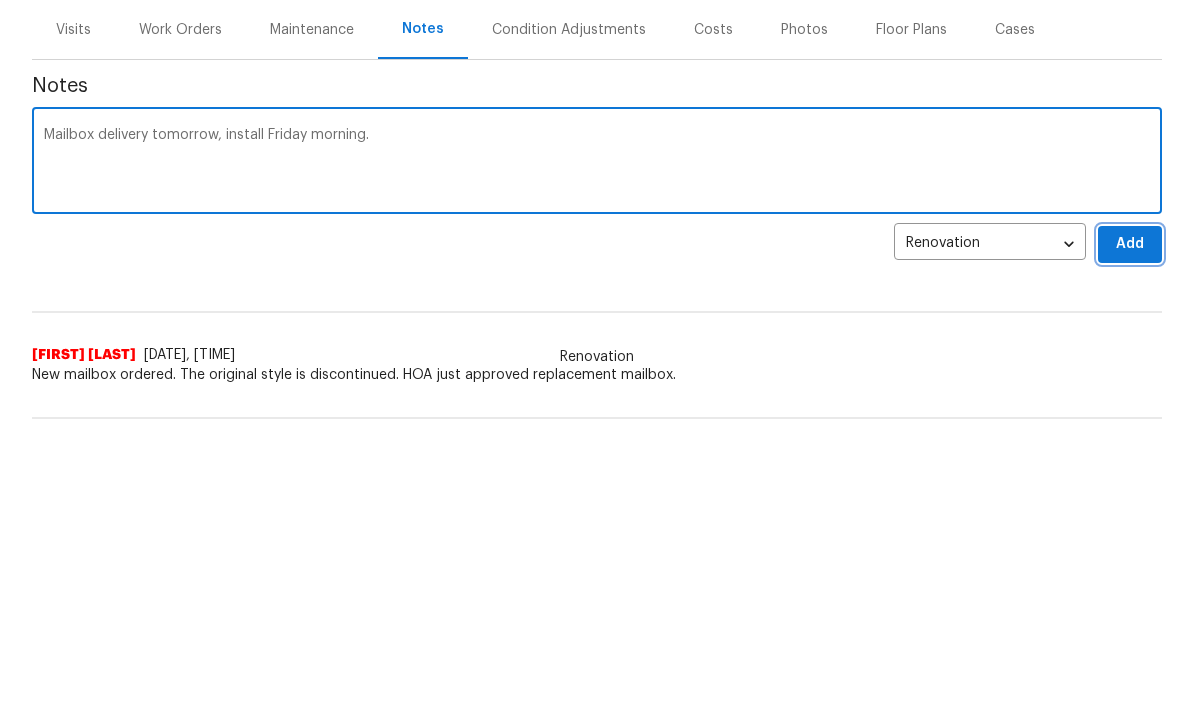 click on "Add" at bounding box center (1130, 522) 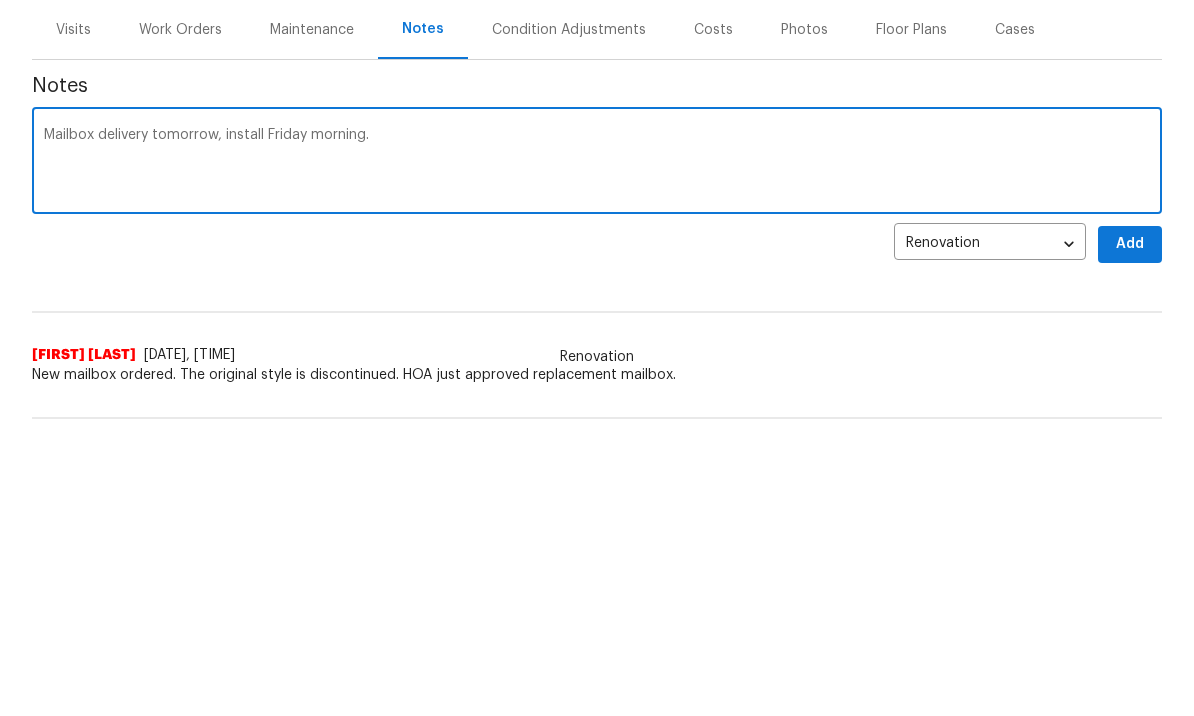 scroll, scrollTop: 278, scrollLeft: 0, axis: vertical 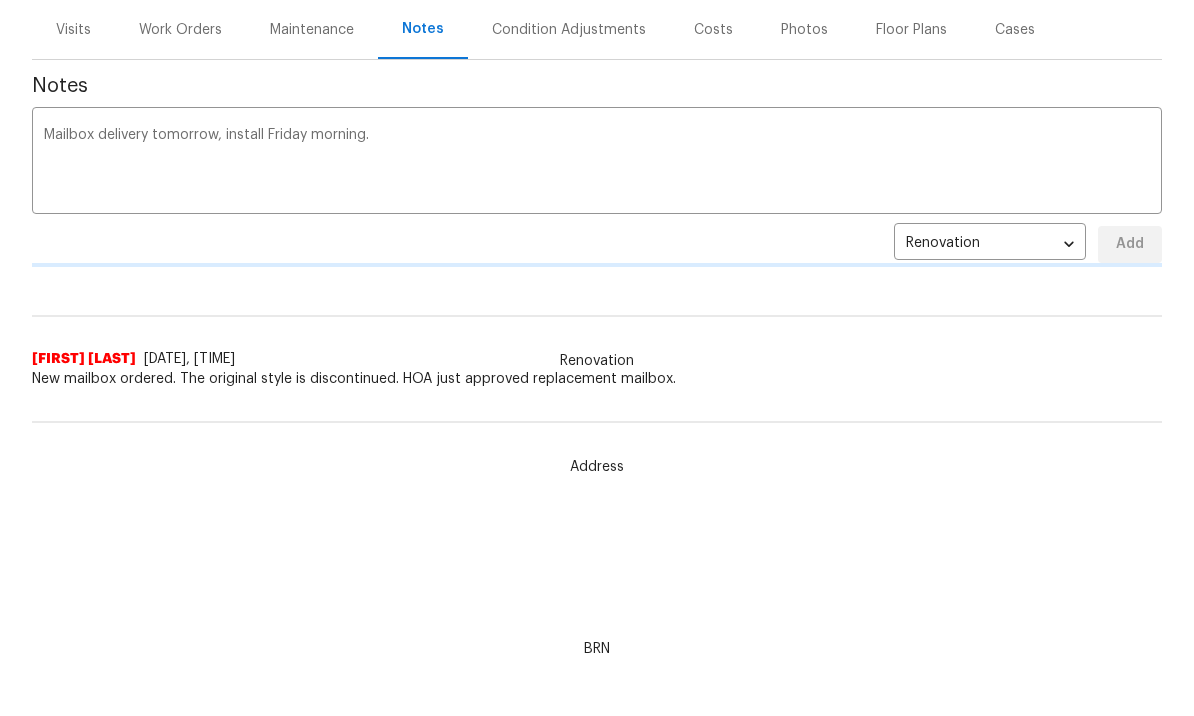 type 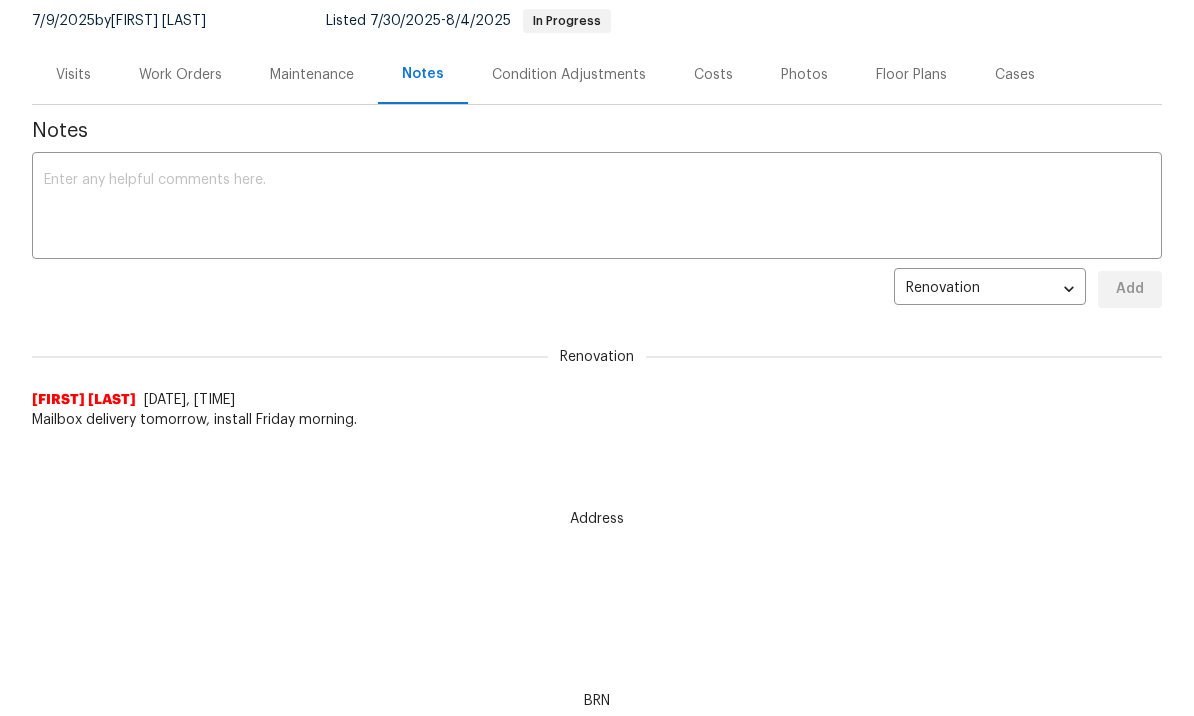 scroll, scrollTop: 0, scrollLeft: 0, axis: both 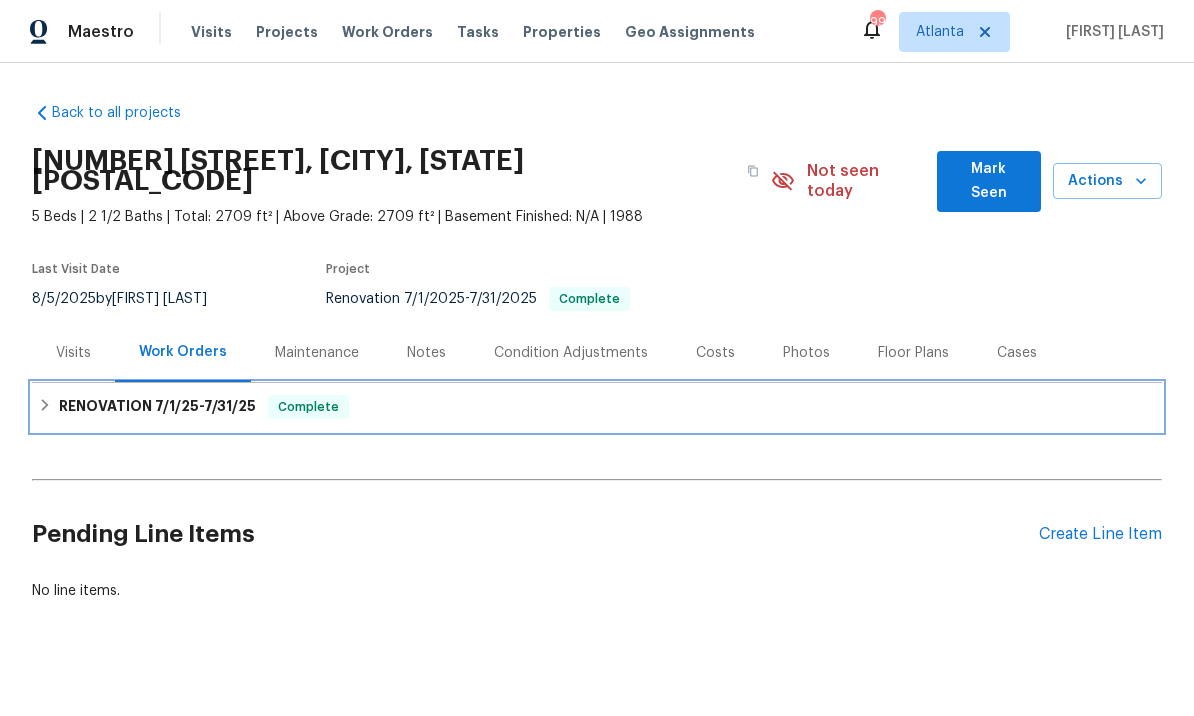 click on "RENOVATION   7/1/25  -  7/31/25 Complete" at bounding box center [597, 407] 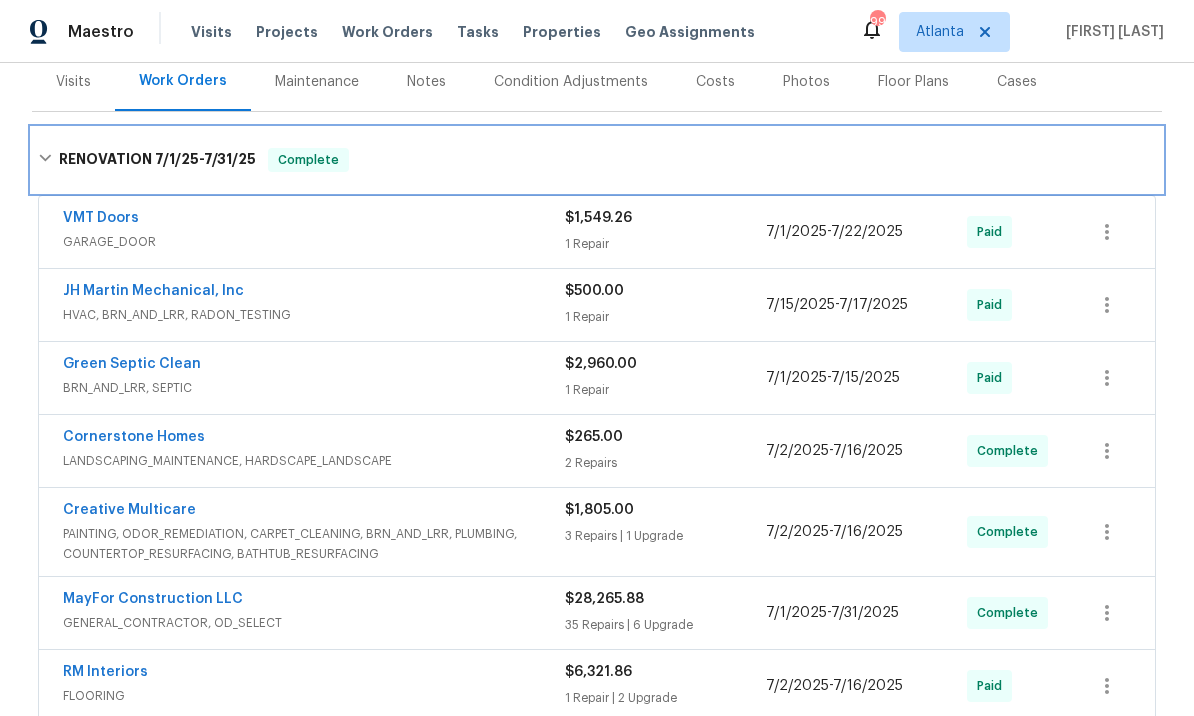 scroll, scrollTop: 280, scrollLeft: 0, axis: vertical 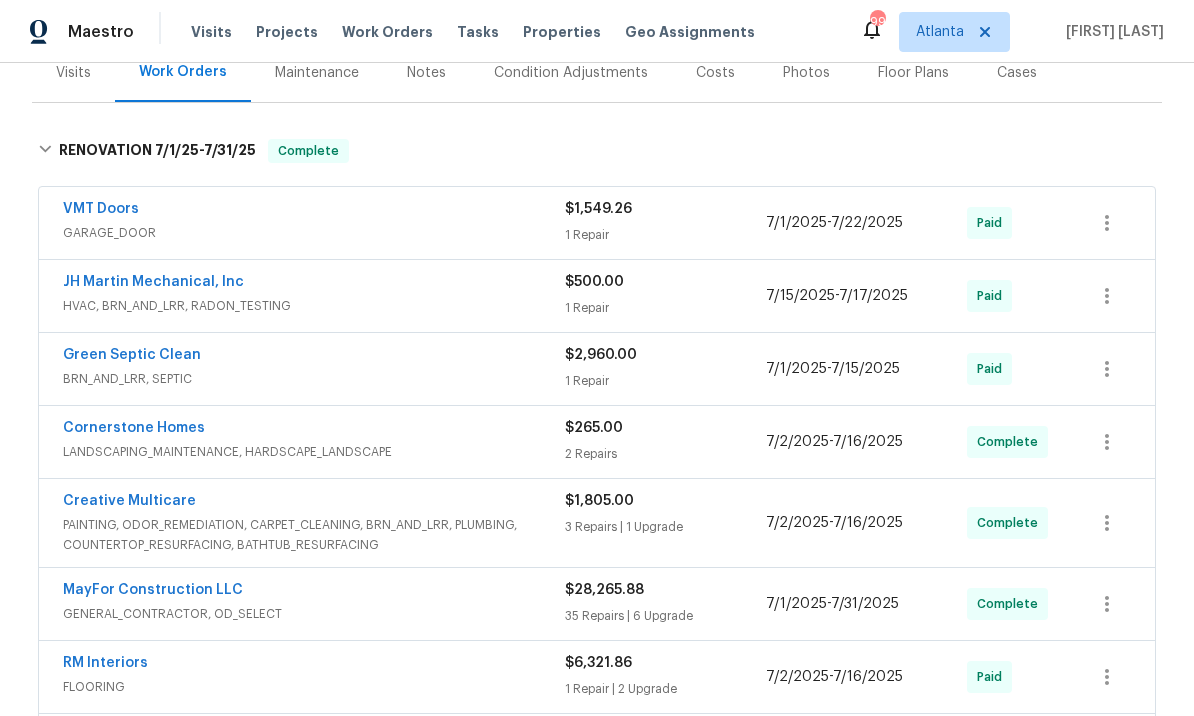 click on "MayFor Construction LLC" at bounding box center (153, 590) 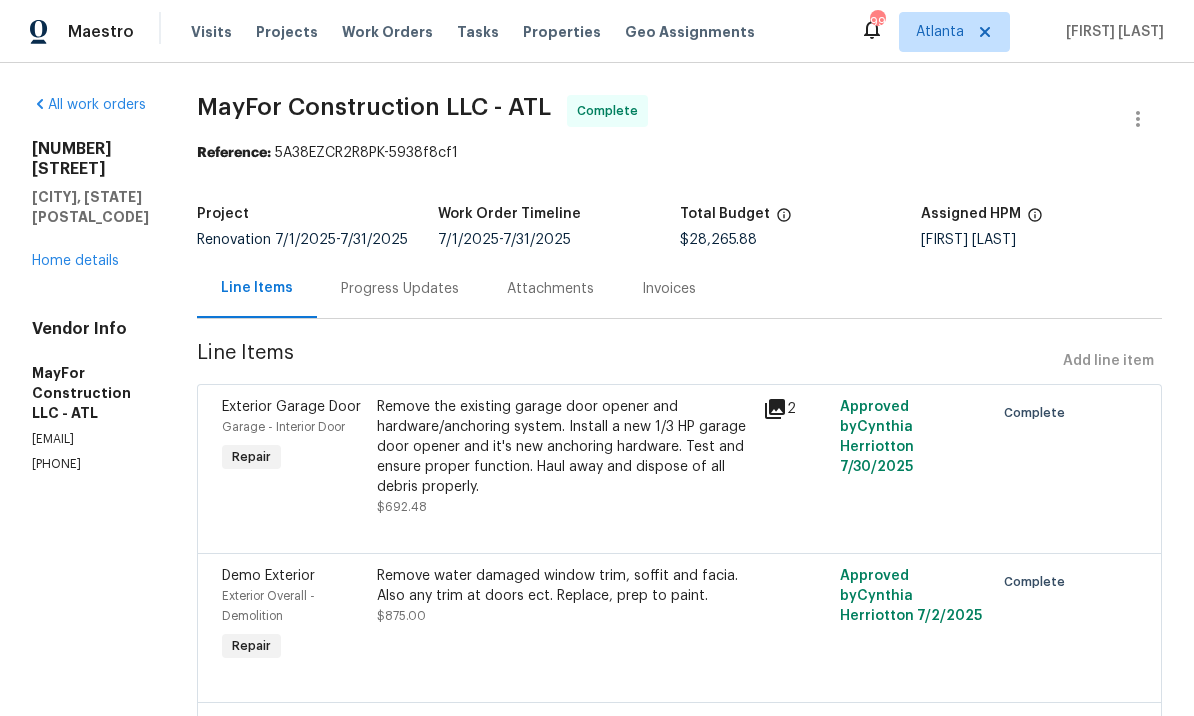 scroll, scrollTop: 0, scrollLeft: 0, axis: both 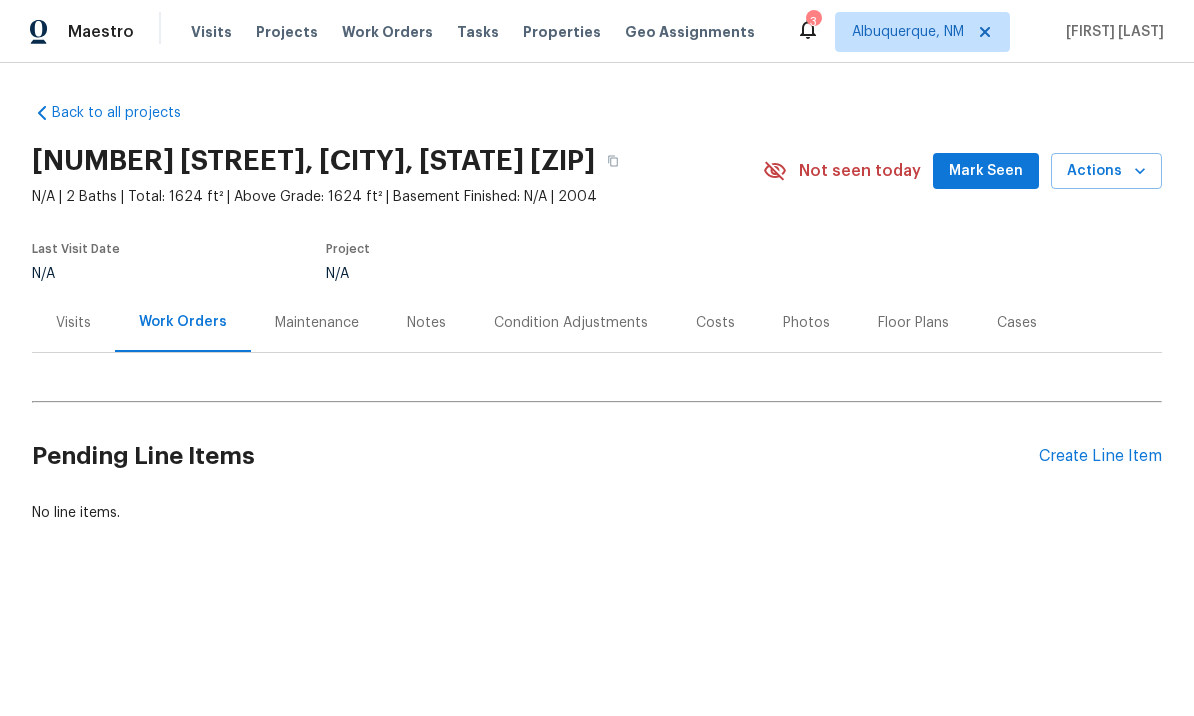 click on "Visits" at bounding box center (73, 322) 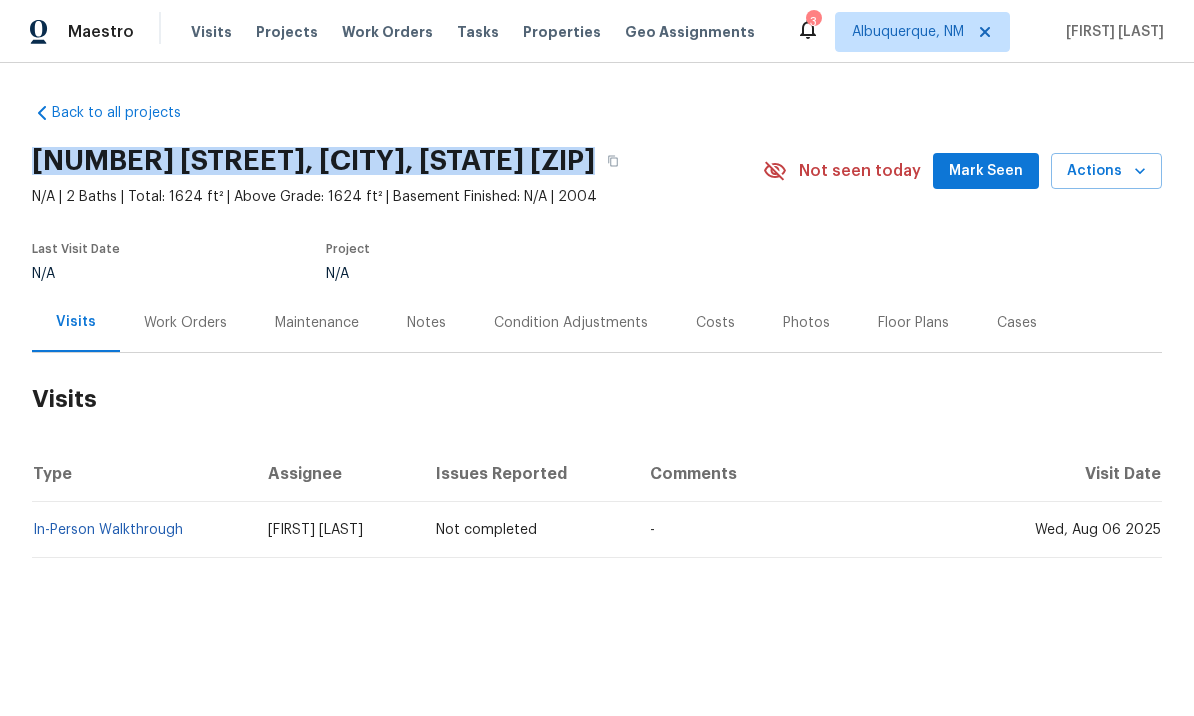 copy on "105 Sunset Cove Rd, Jackson, GA 30233" 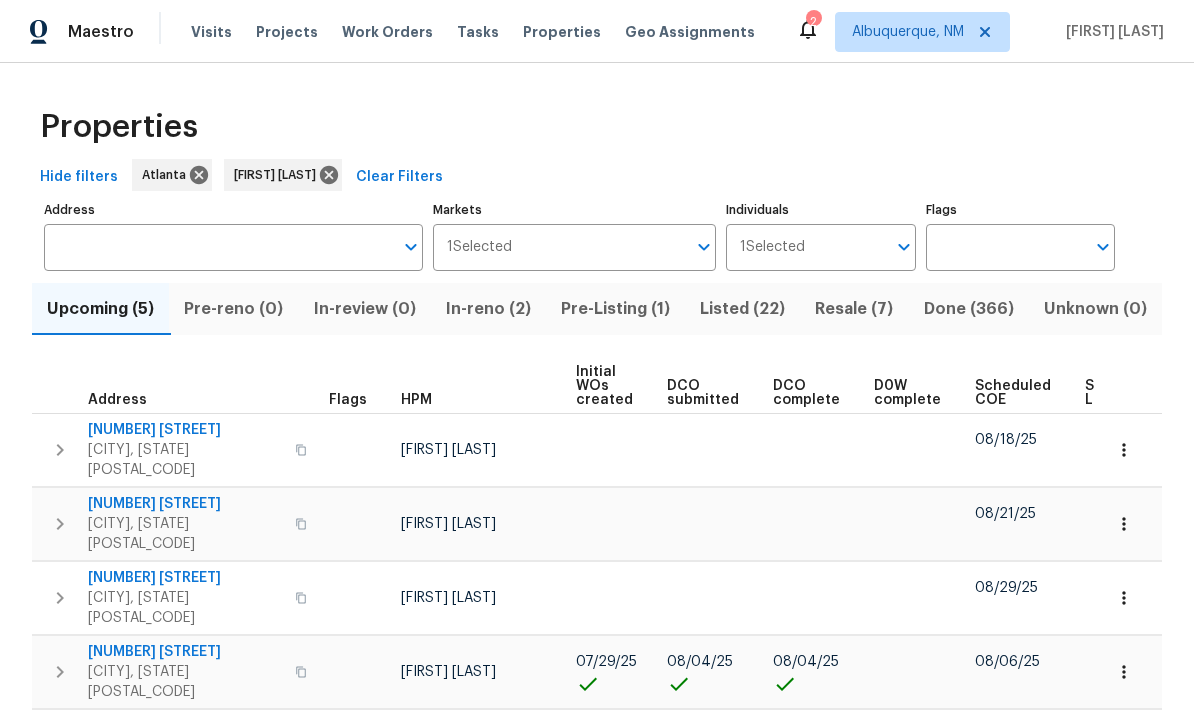 scroll, scrollTop: 0, scrollLeft: 0, axis: both 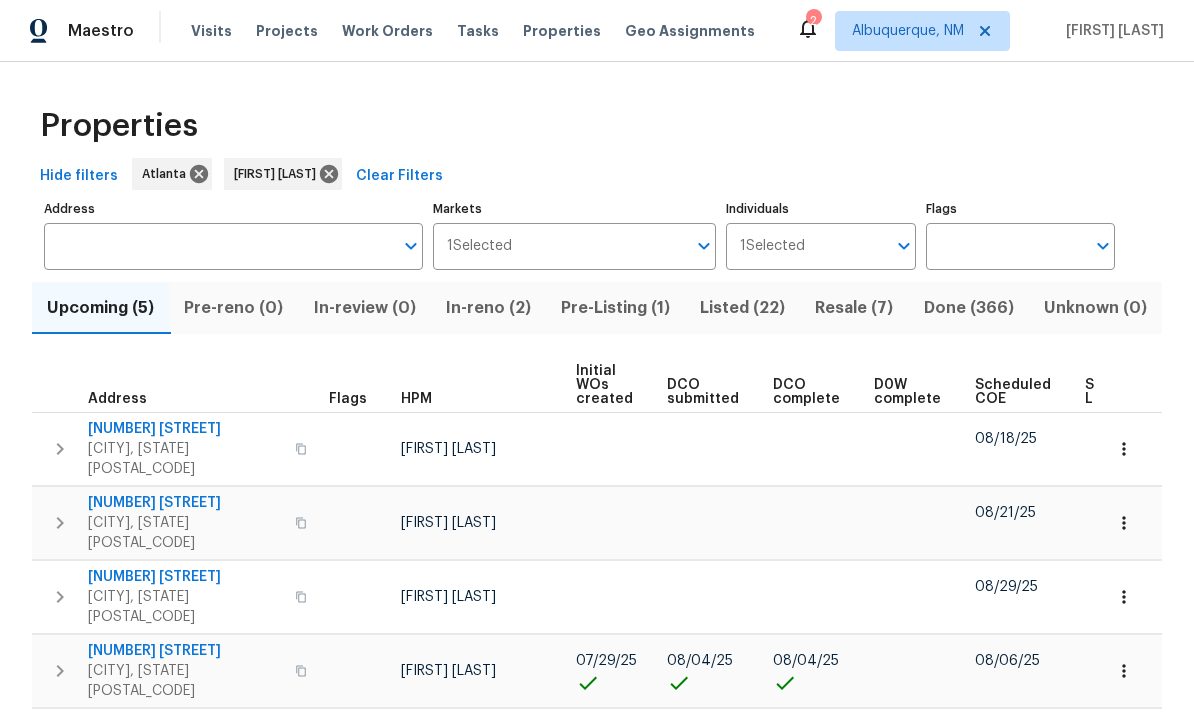 click 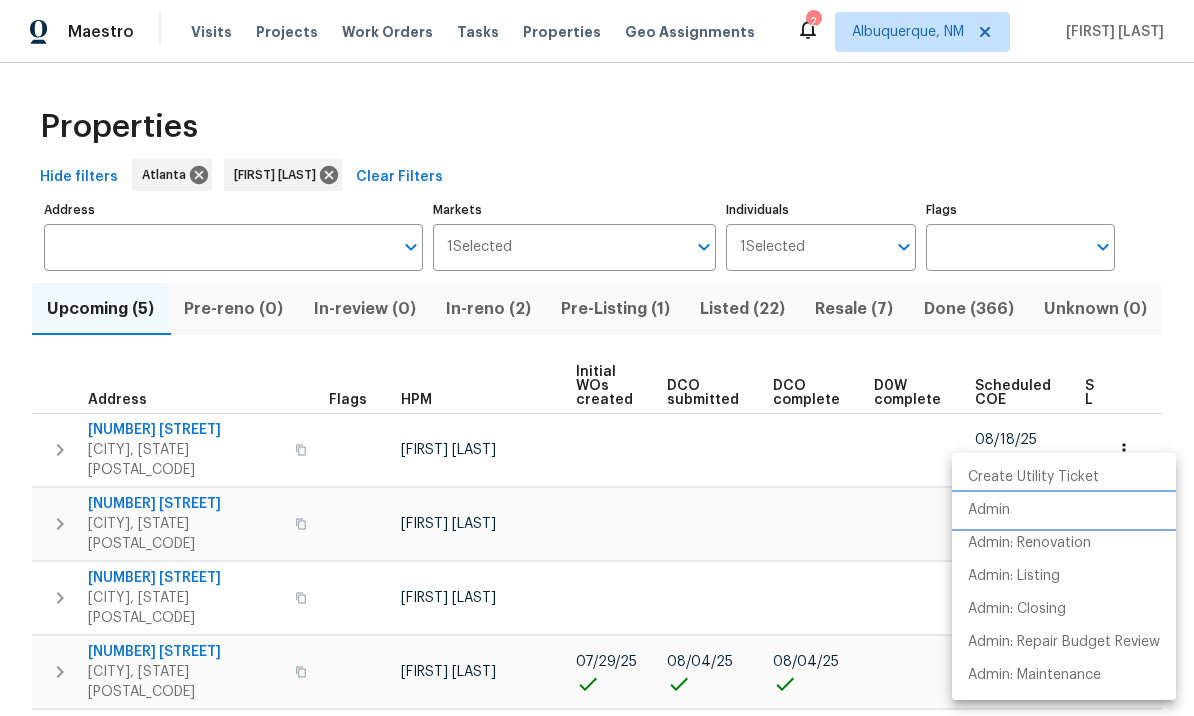 click on "Admin" at bounding box center (1064, 510) 